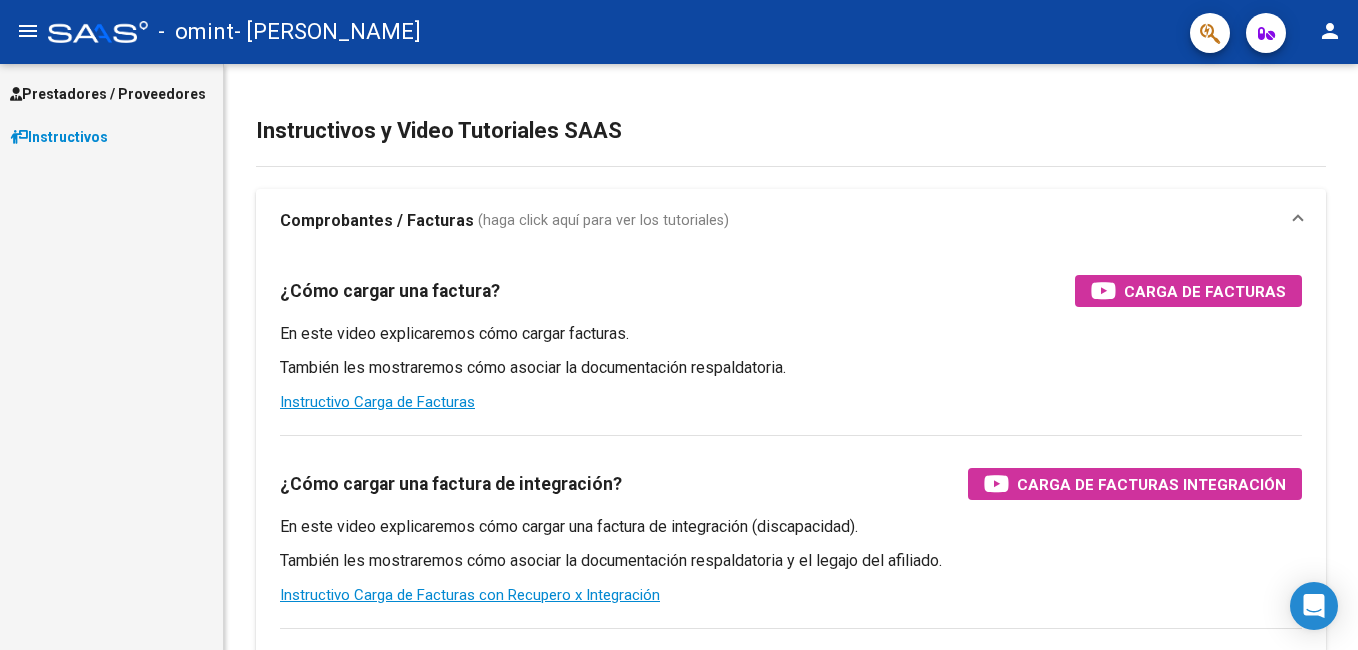 scroll, scrollTop: 0, scrollLeft: 0, axis: both 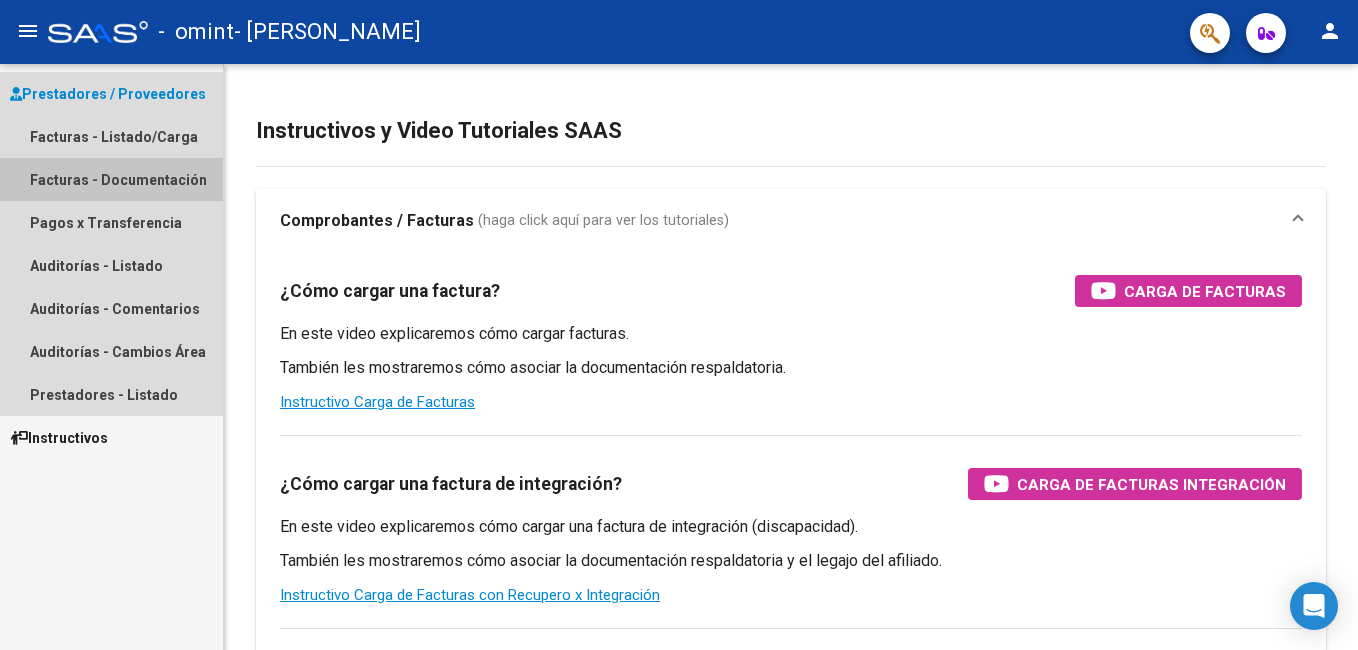 click on "Facturas - Documentación" at bounding box center (111, 179) 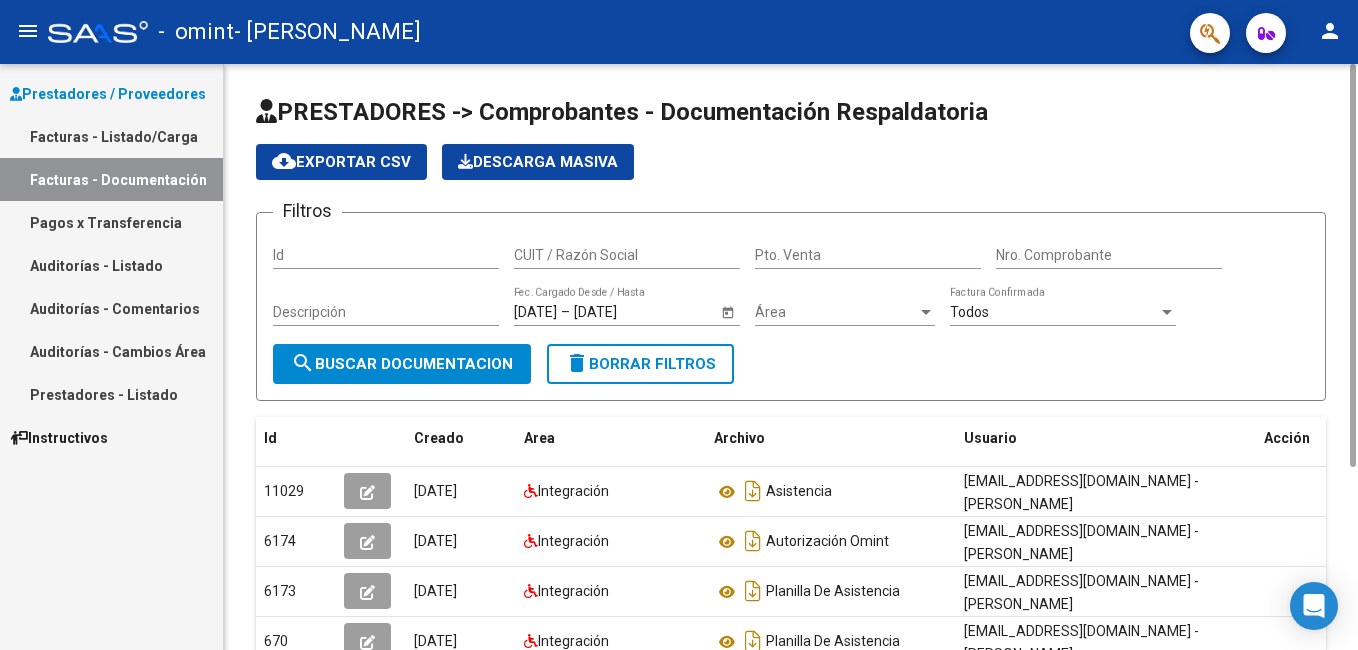 click on "CUIT / Razón Social" at bounding box center (627, 255) 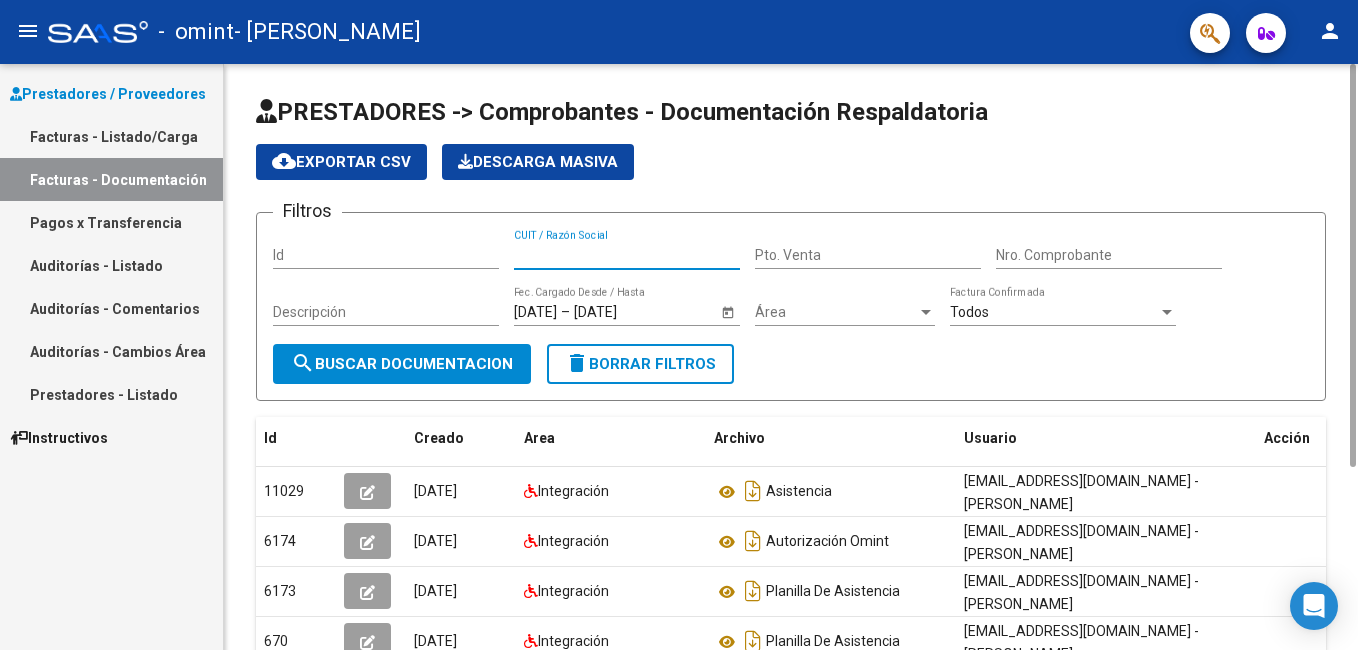 click on "Id" at bounding box center (386, 255) 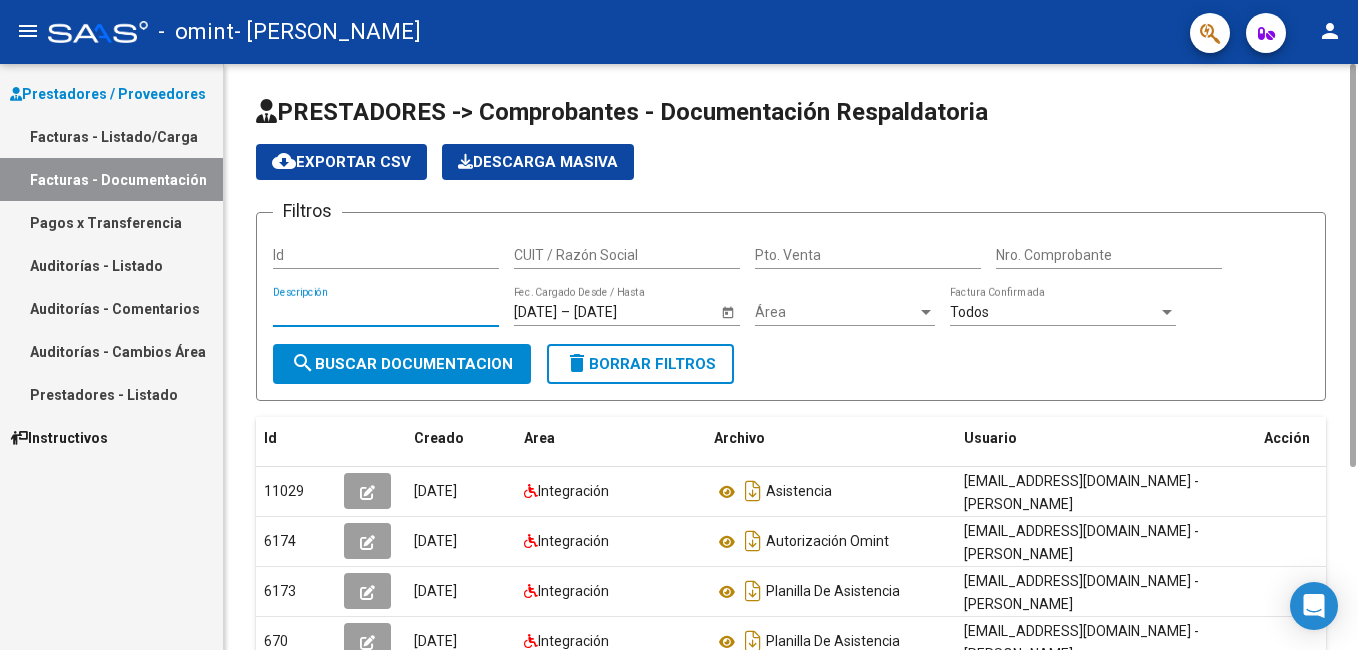 click on "Descripción" at bounding box center [386, 312] 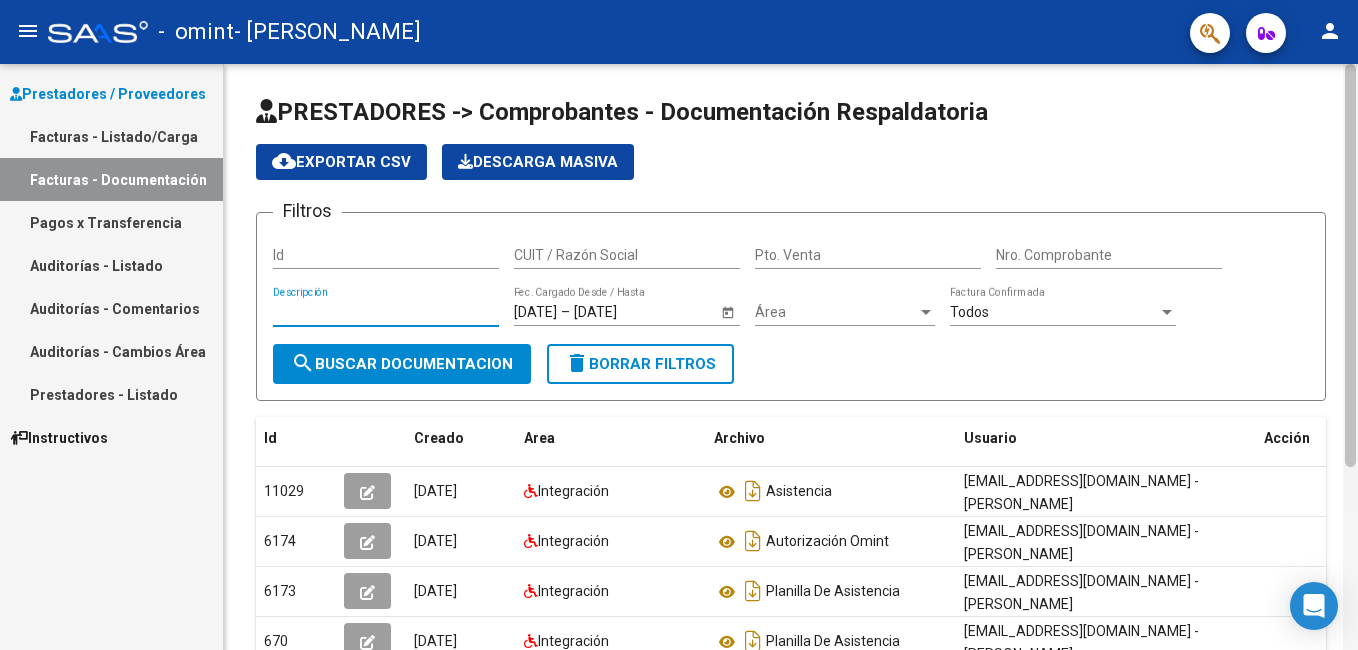scroll, scrollTop: 134, scrollLeft: 0, axis: vertical 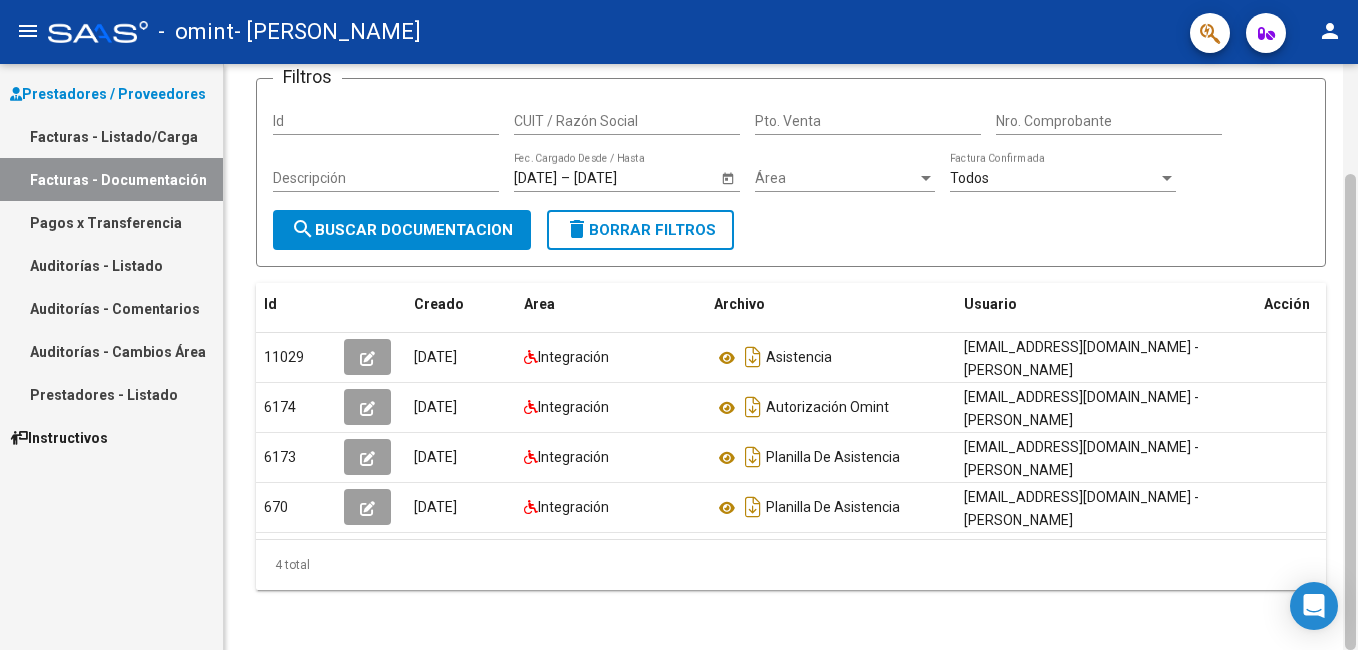 click 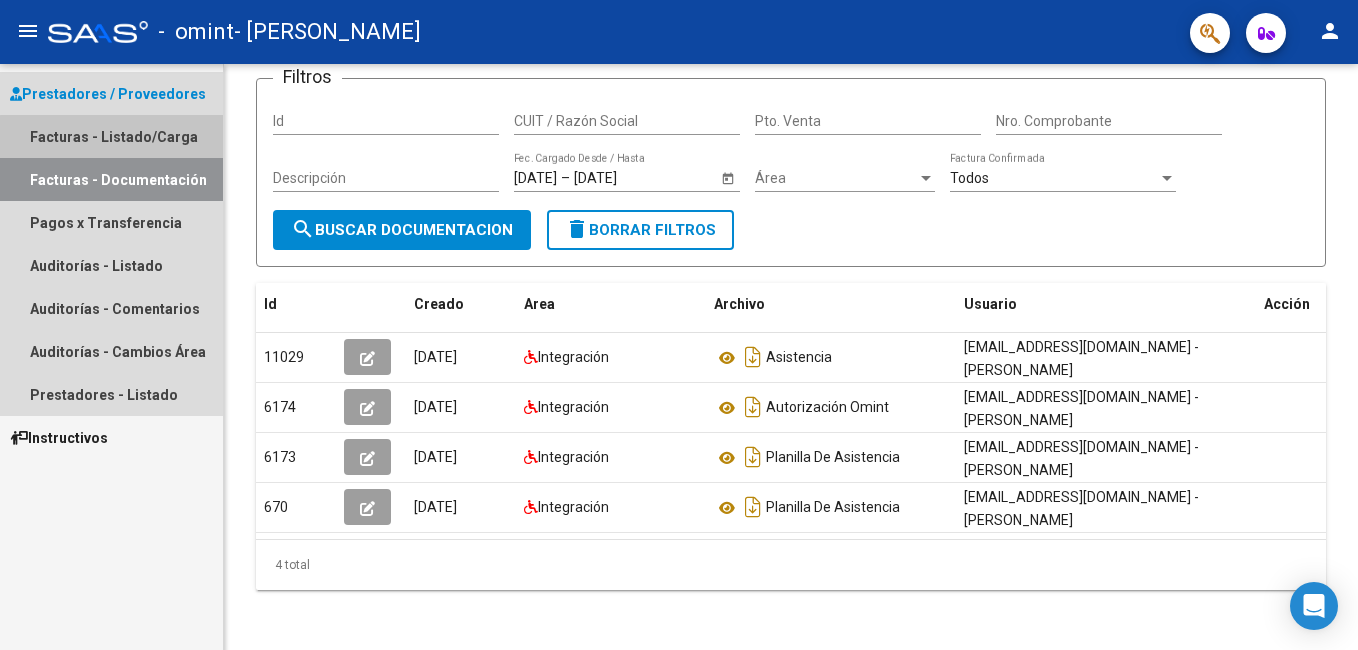 click on "Facturas - Listado/Carga" at bounding box center (111, 136) 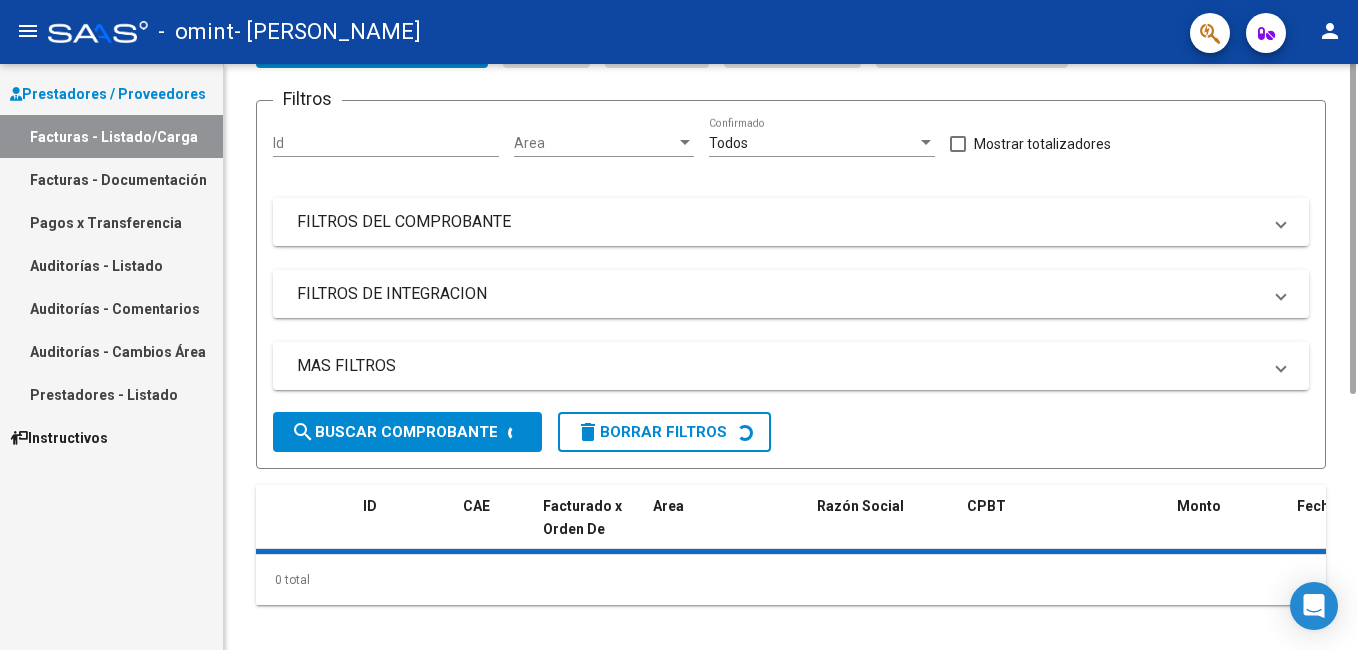 scroll, scrollTop: 0, scrollLeft: 0, axis: both 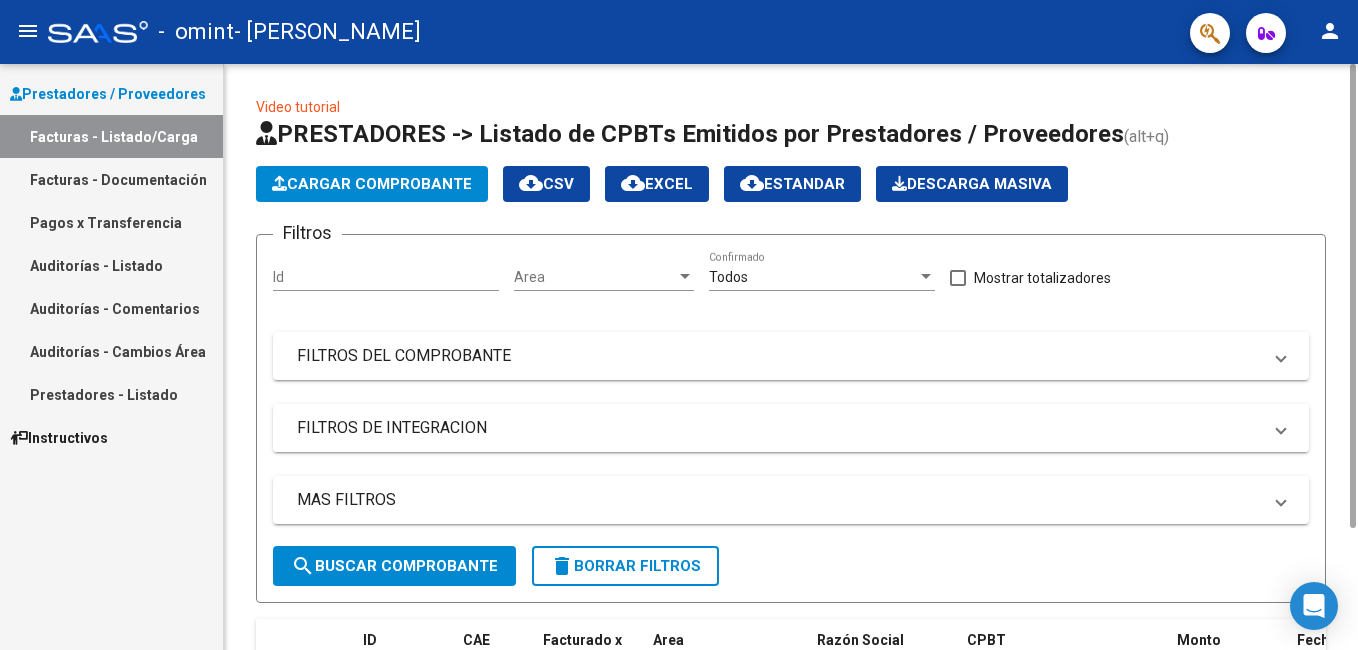 click on "FILTROS DE INTEGRACION" at bounding box center [779, 428] 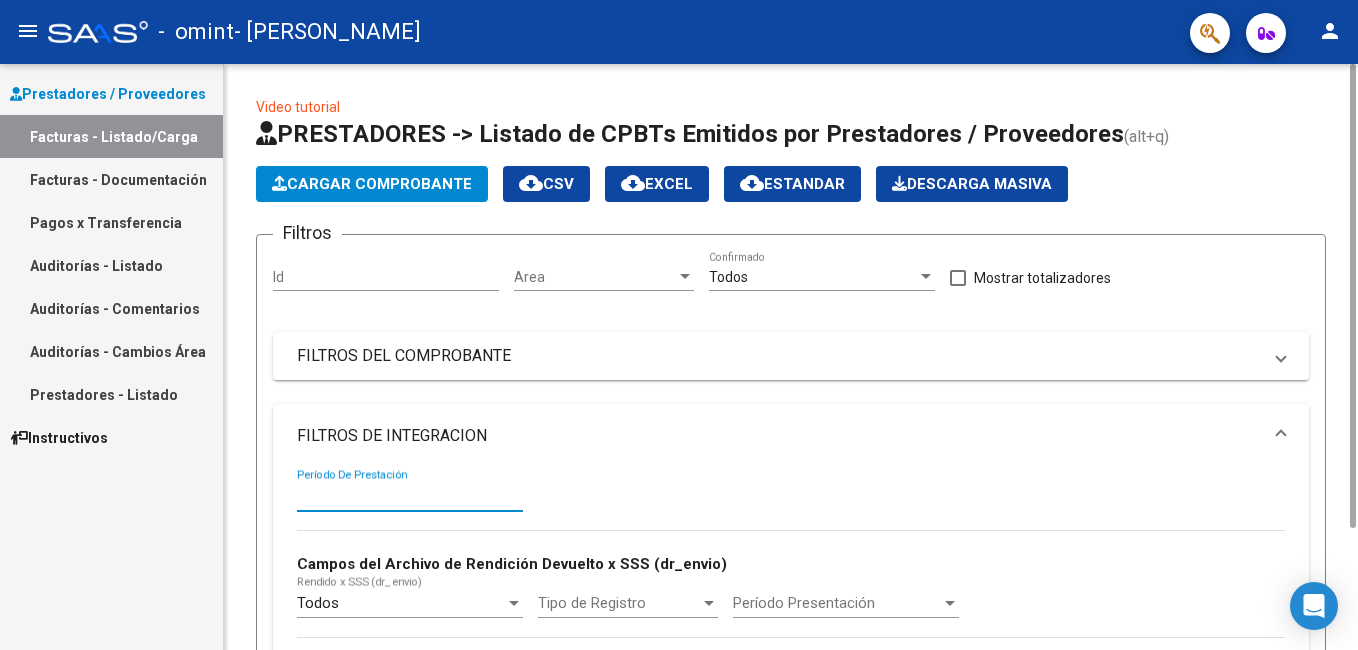 click on "Período De Prestación" at bounding box center (410, 496) 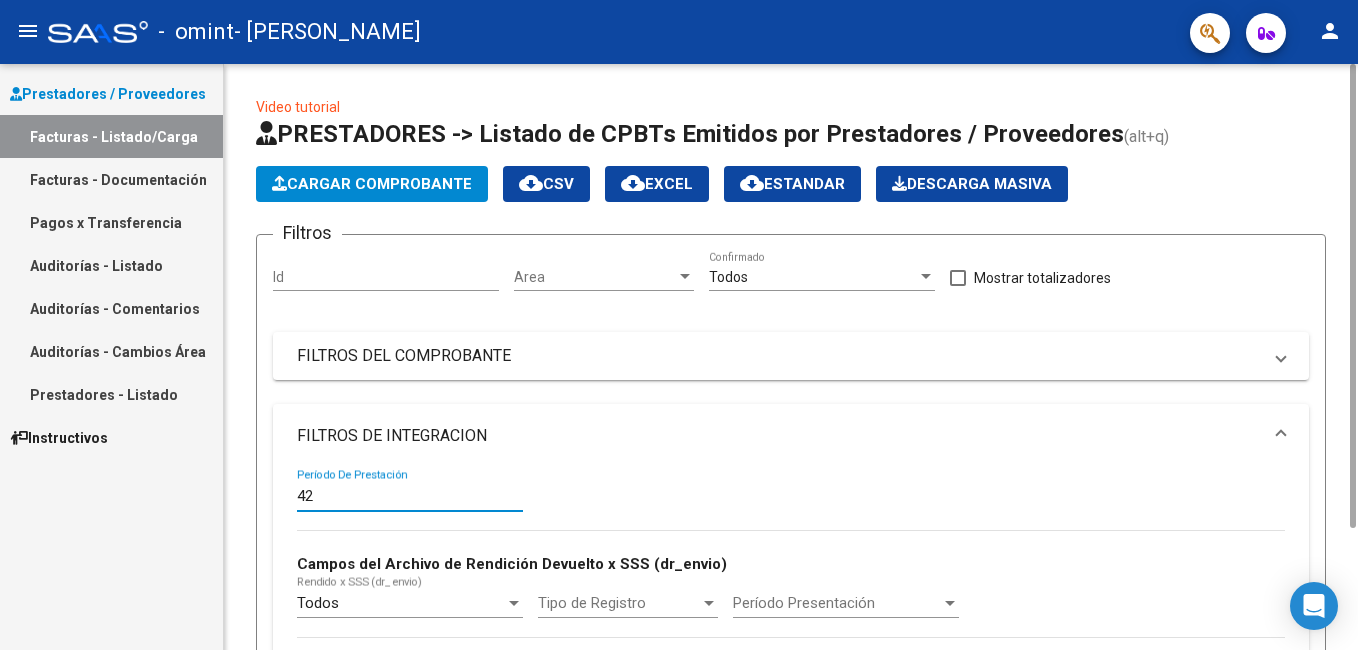type on "4" 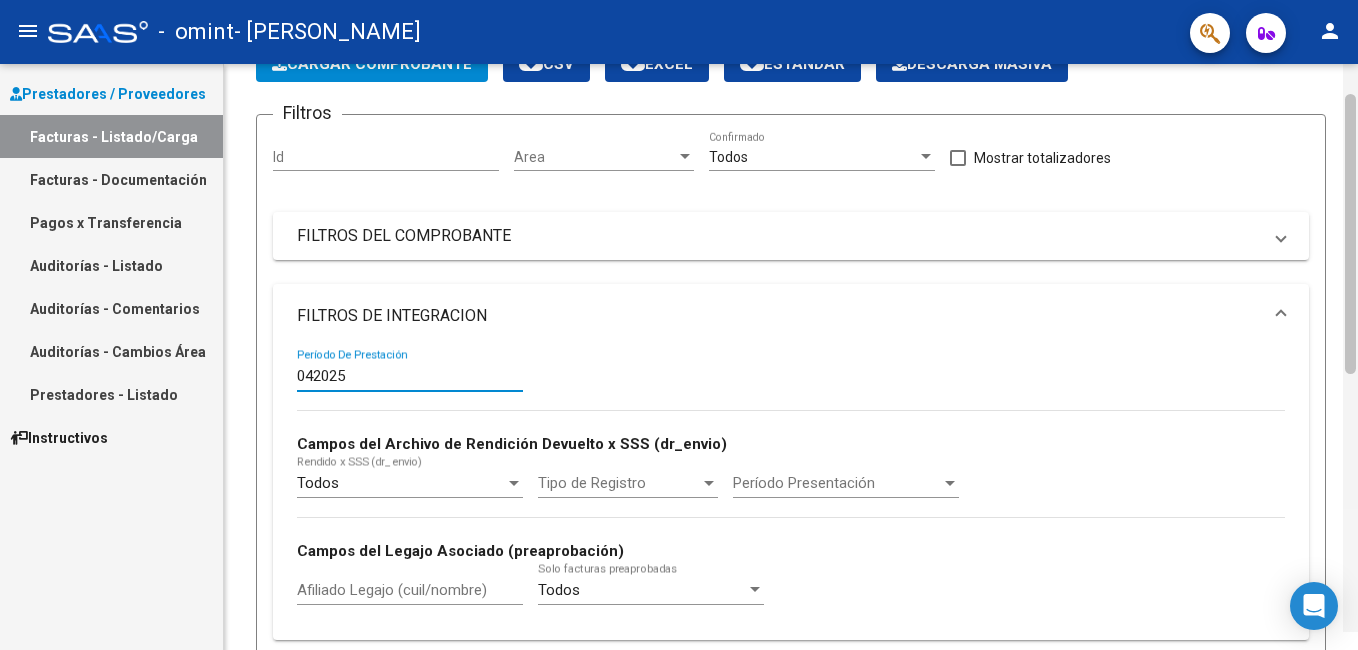 drag, startPoint x: 1354, startPoint y: 504, endPoint x: 1357, endPoint y: 611, distance: 107.042046 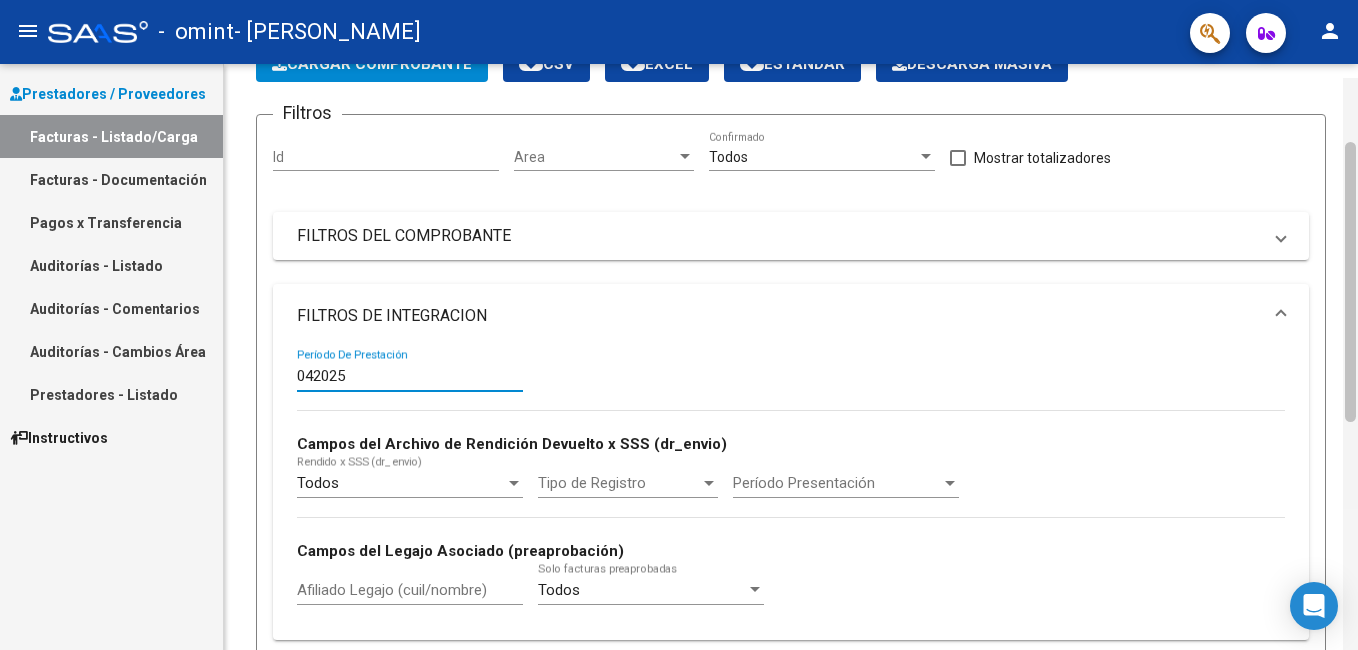 scroll, scrollTop: 134, scrollLeft: 0, axis: vertical 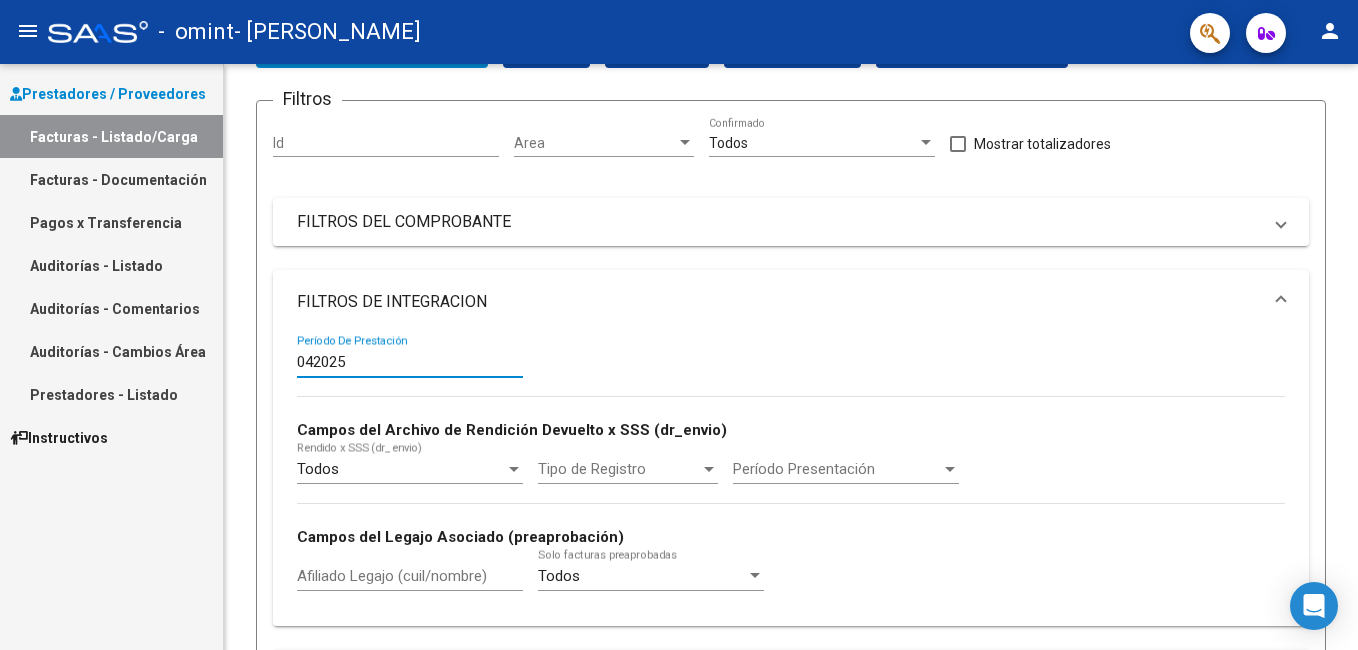 type on "042025" 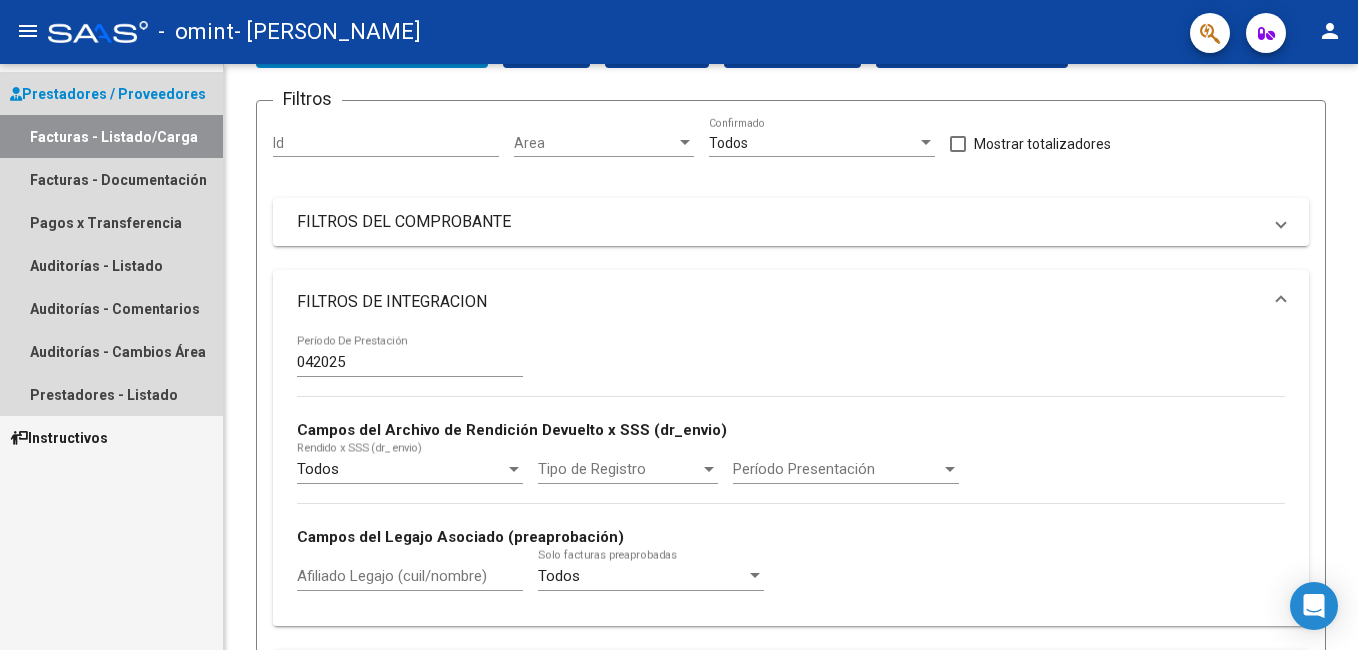 click on "Facturas - Listado/Carga" at bounding box center [111, 136] 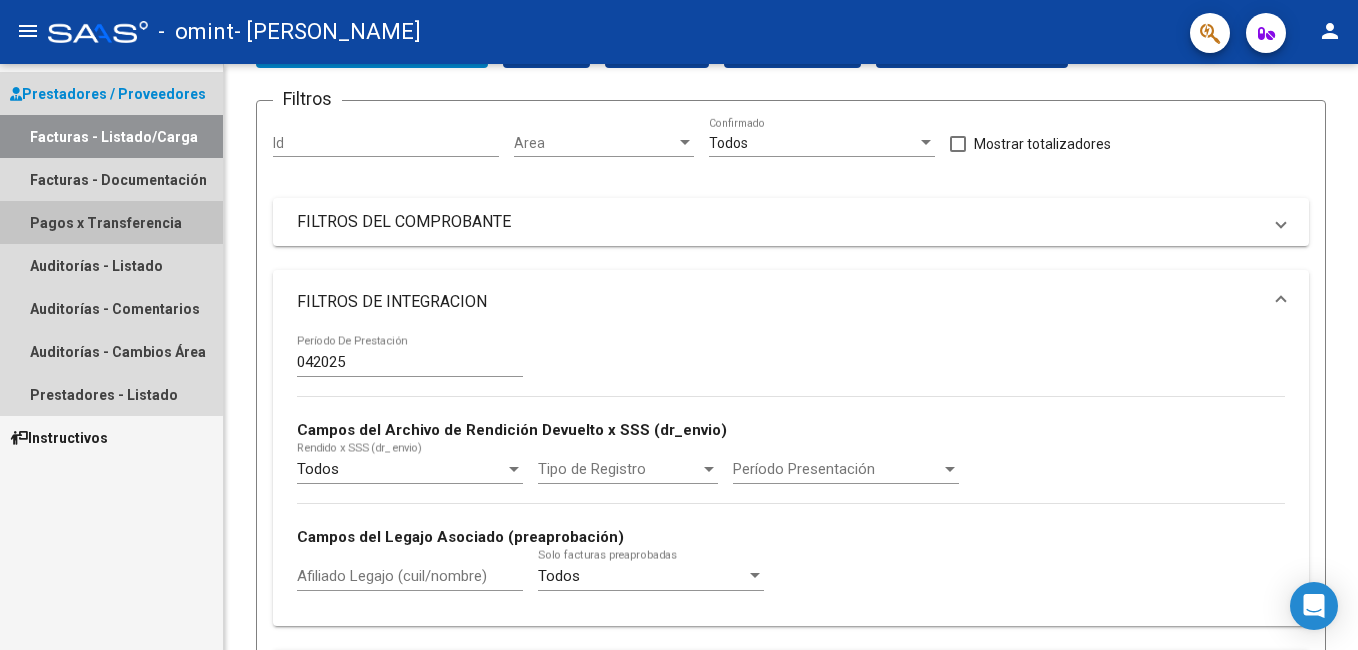 click on "Pagos x Transferencia" at bounding box center [111, 222] 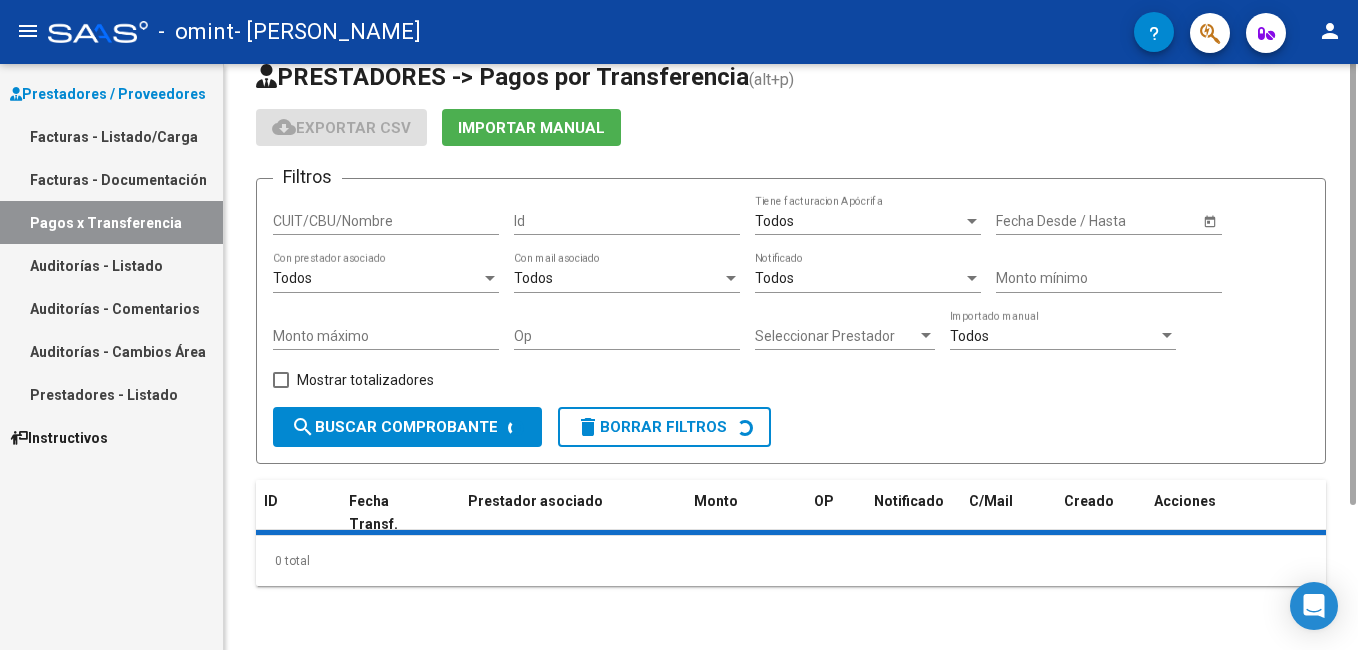 scroll, scrollTop: 0, scrollLeft: 0, axis: both 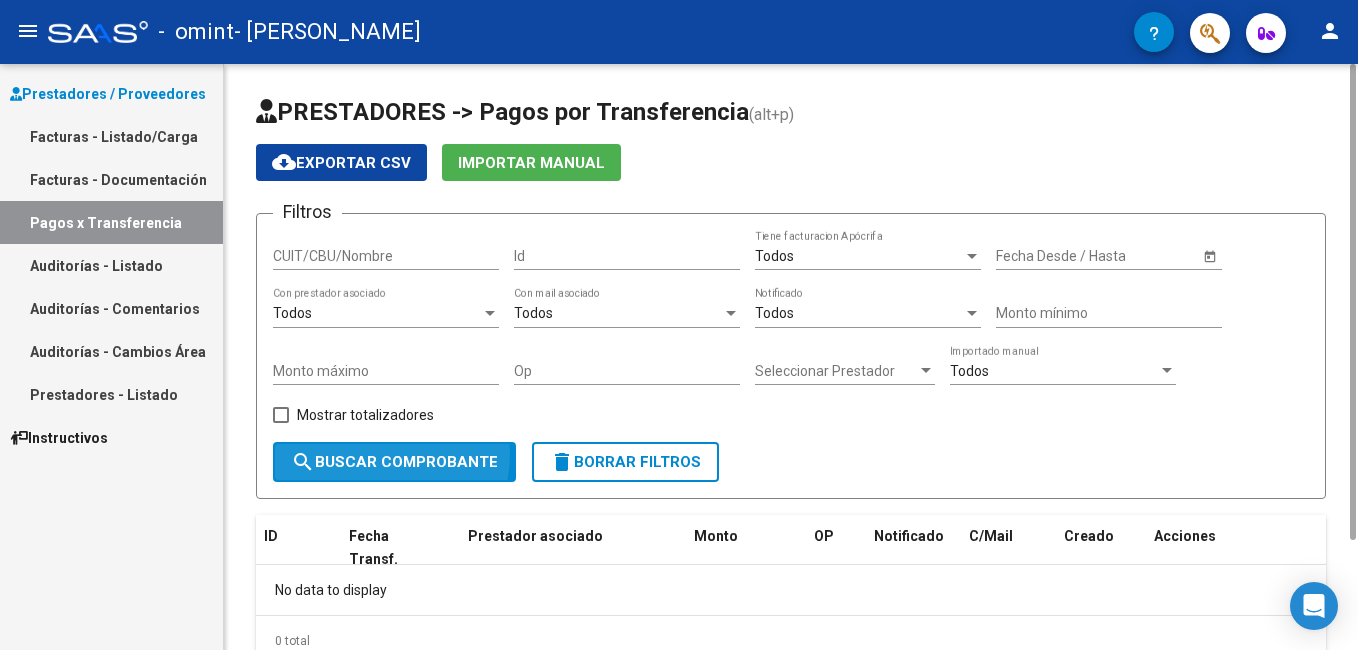 click on "search  Buscar Comprobante" 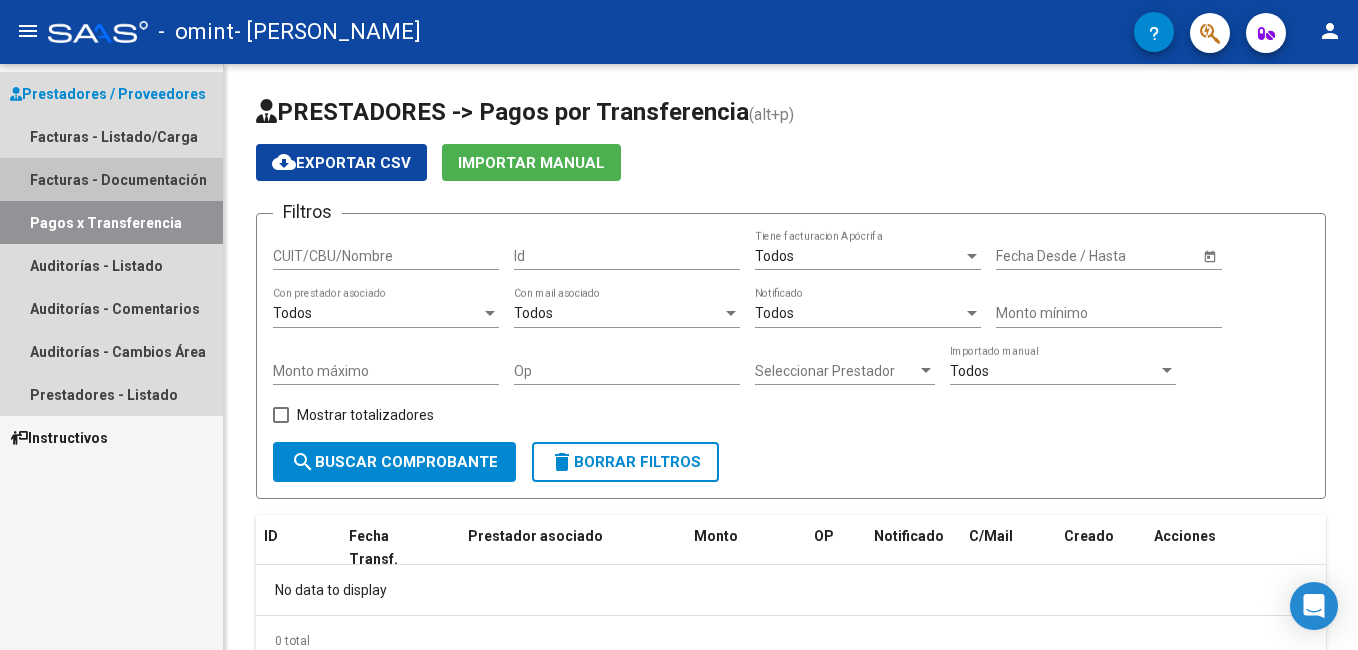click on "Facturas - Documentación" at bounding box center [111, 179] 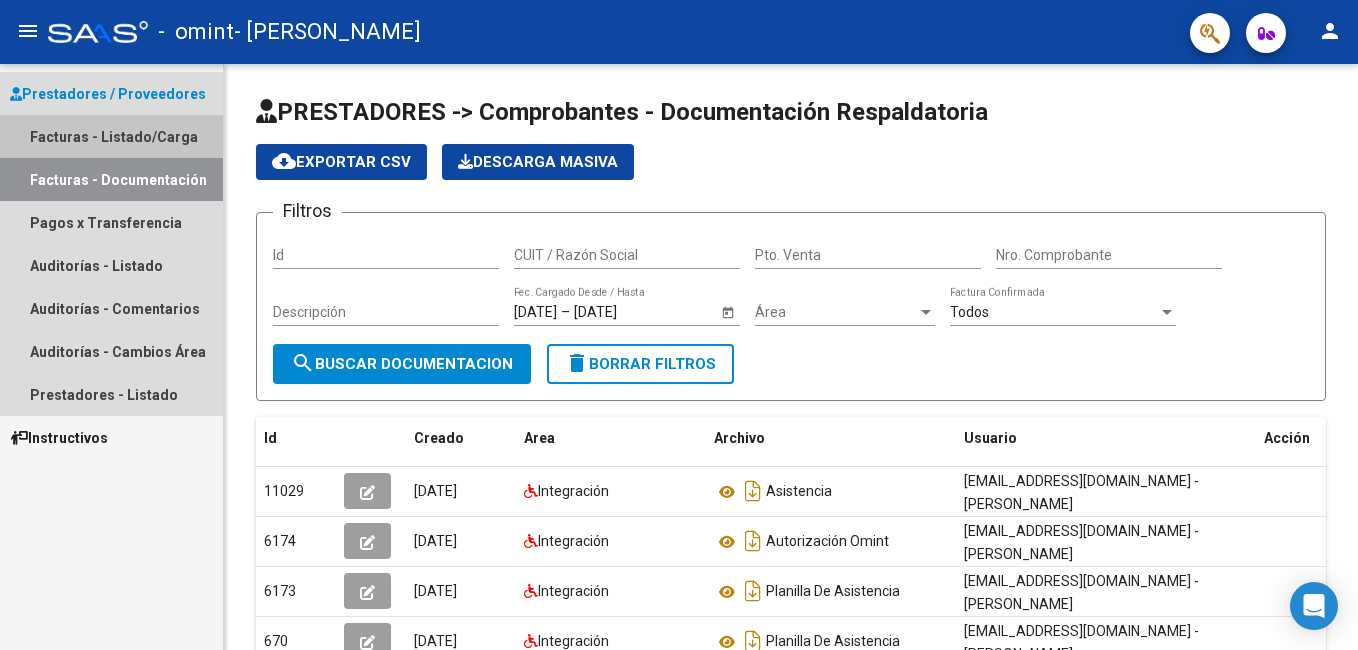 click on "Facturas - Listado/Carga" at bounding box center (111, 136) 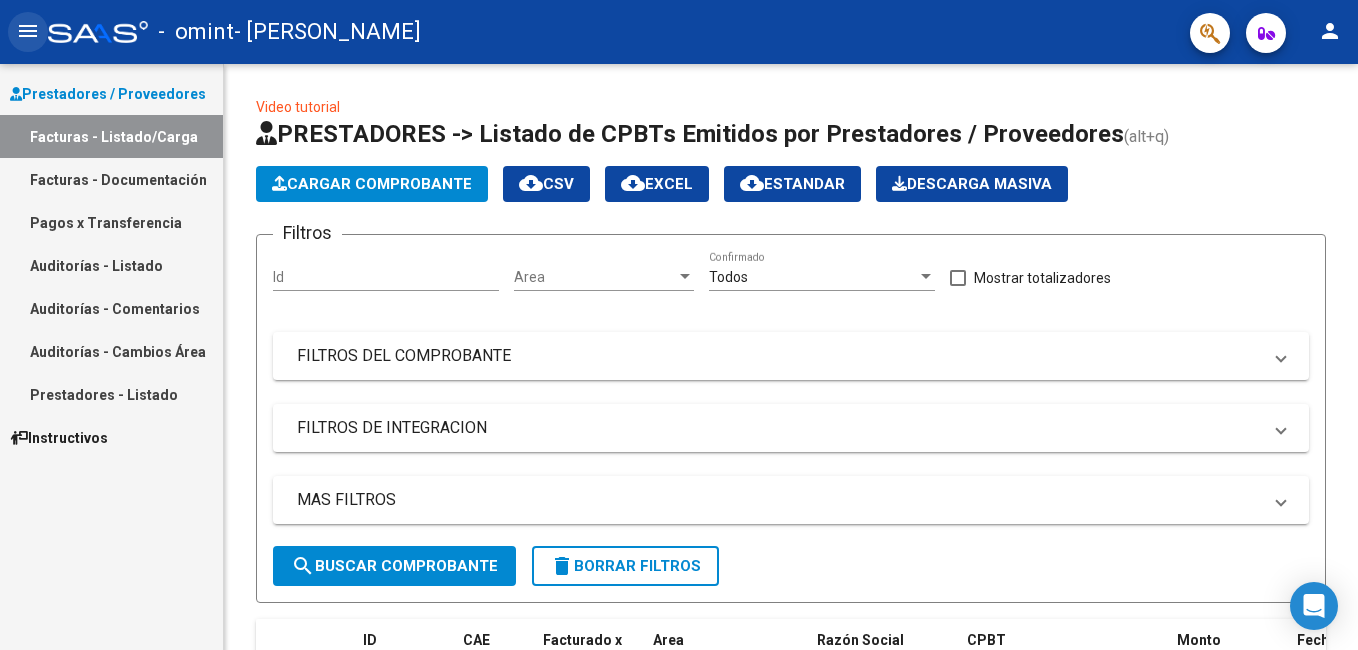 click on "menu" 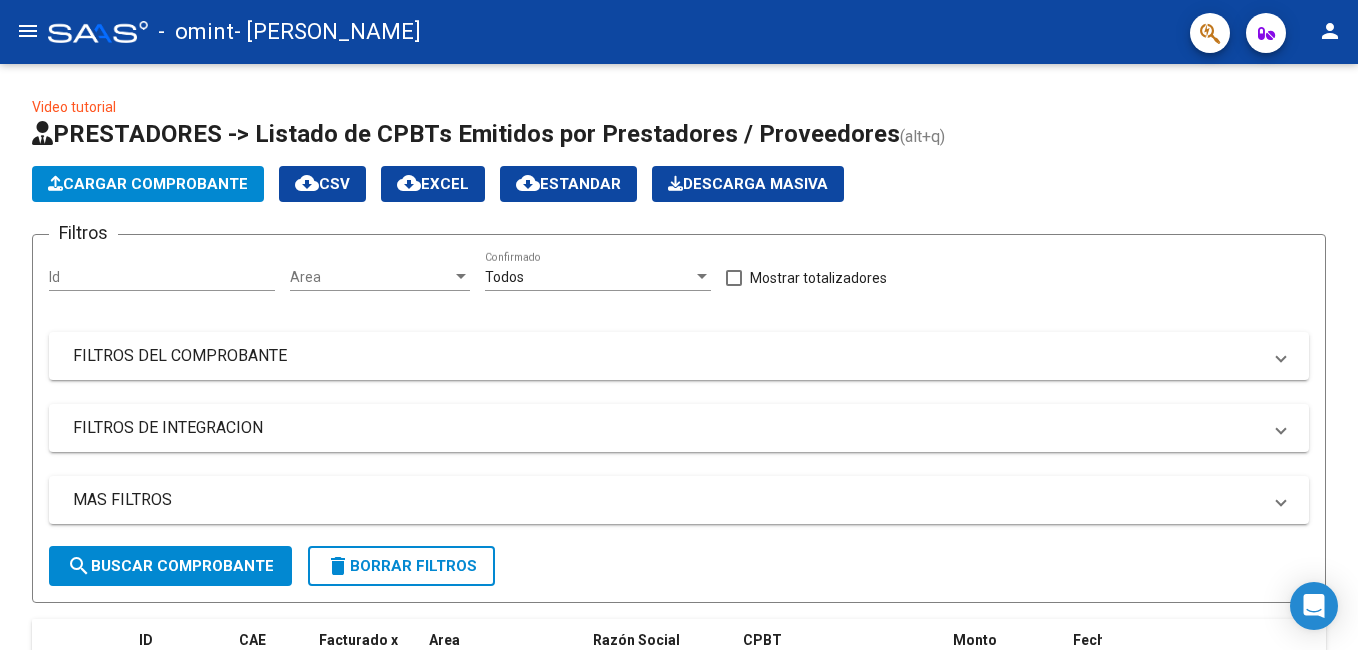 click on "menu" 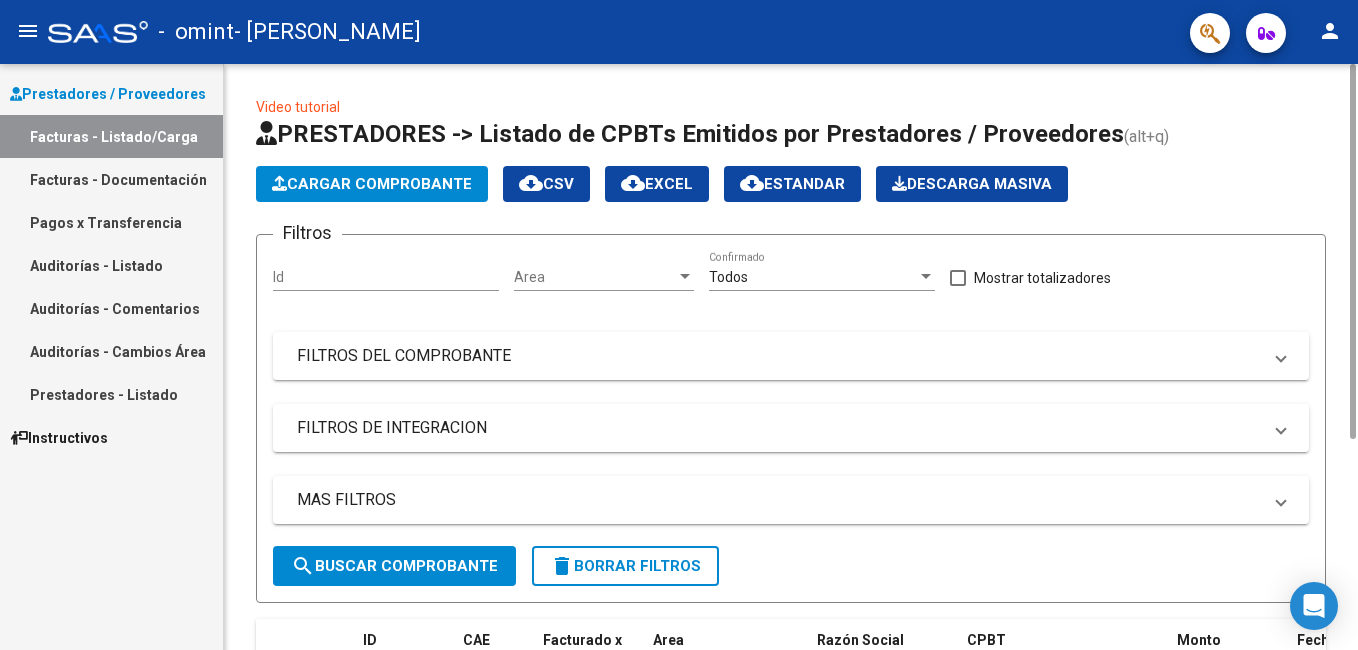 click on "Cargar Comprobante" 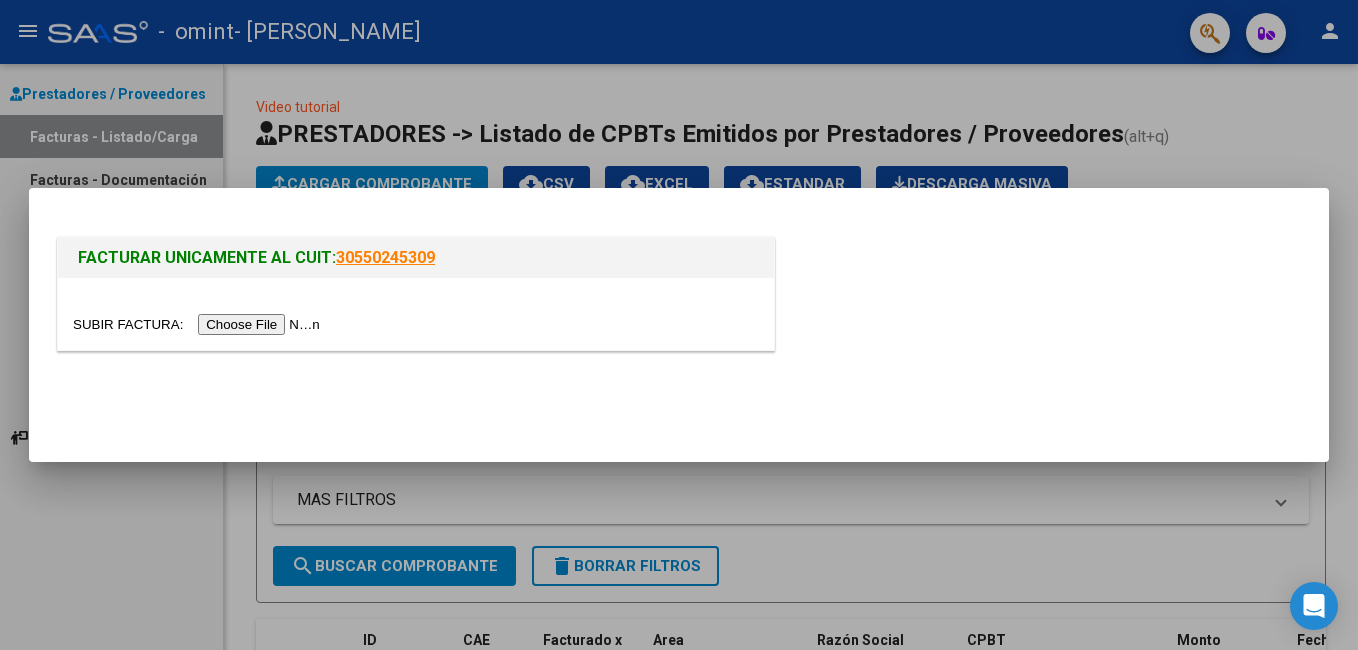 click at bounding box center (199, 324) 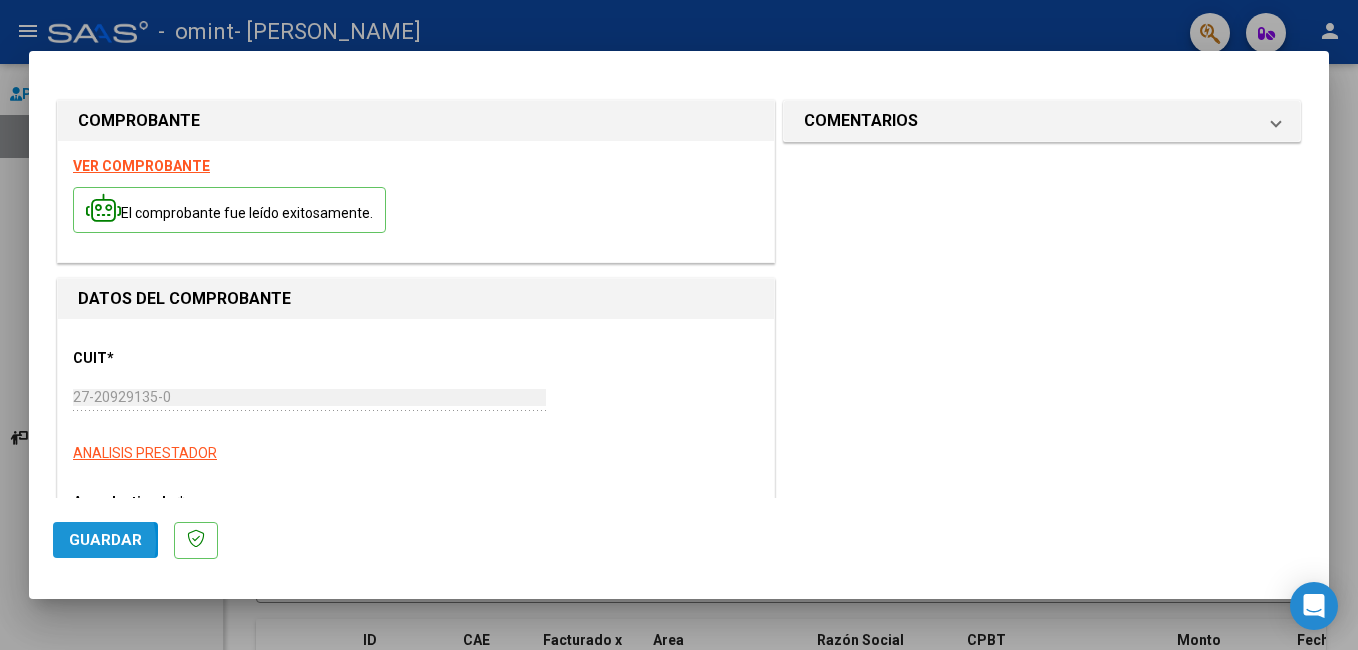 click on "Guardar" 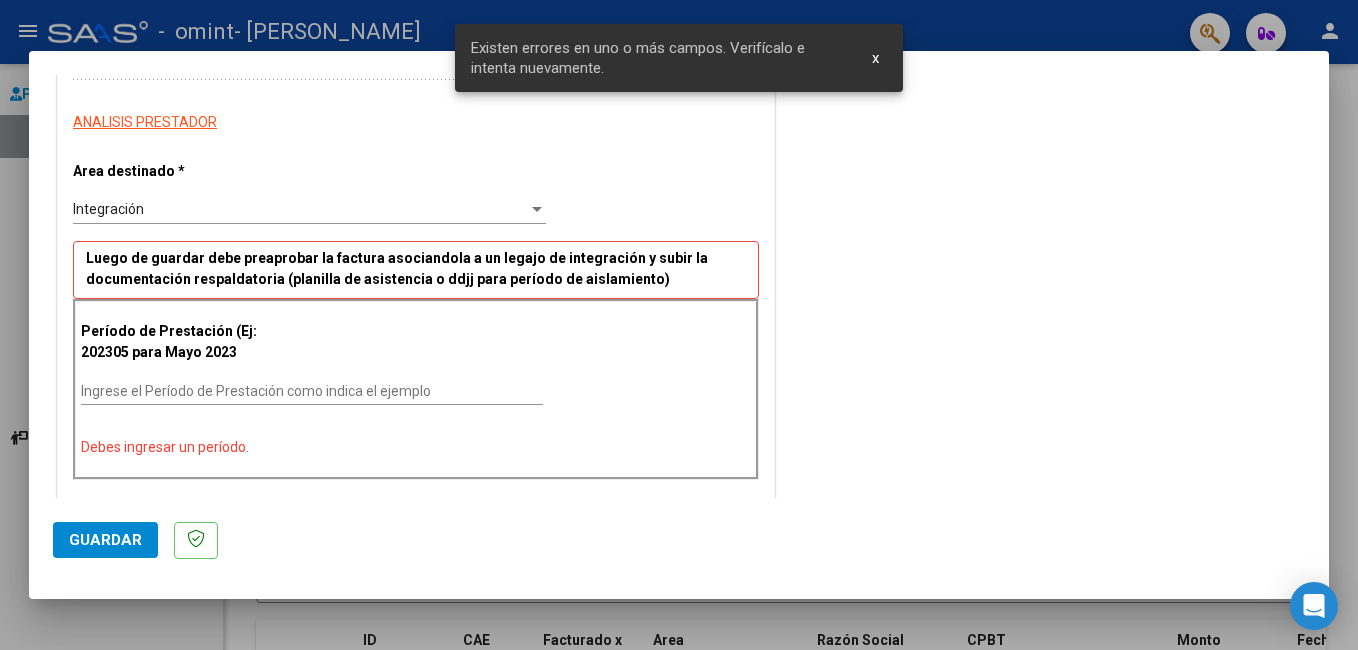 scroll, scrollTop: 416, scrollLeft: 0, axis: vertical 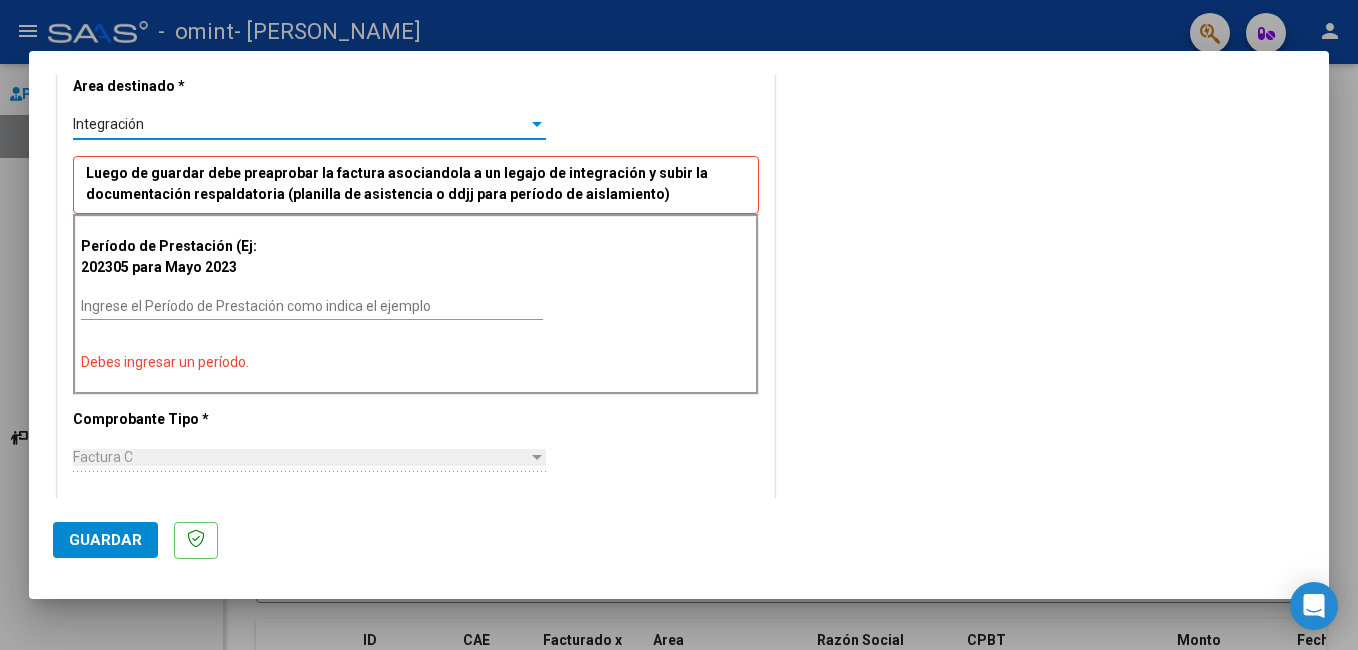 click at bounding box center (537, 124) 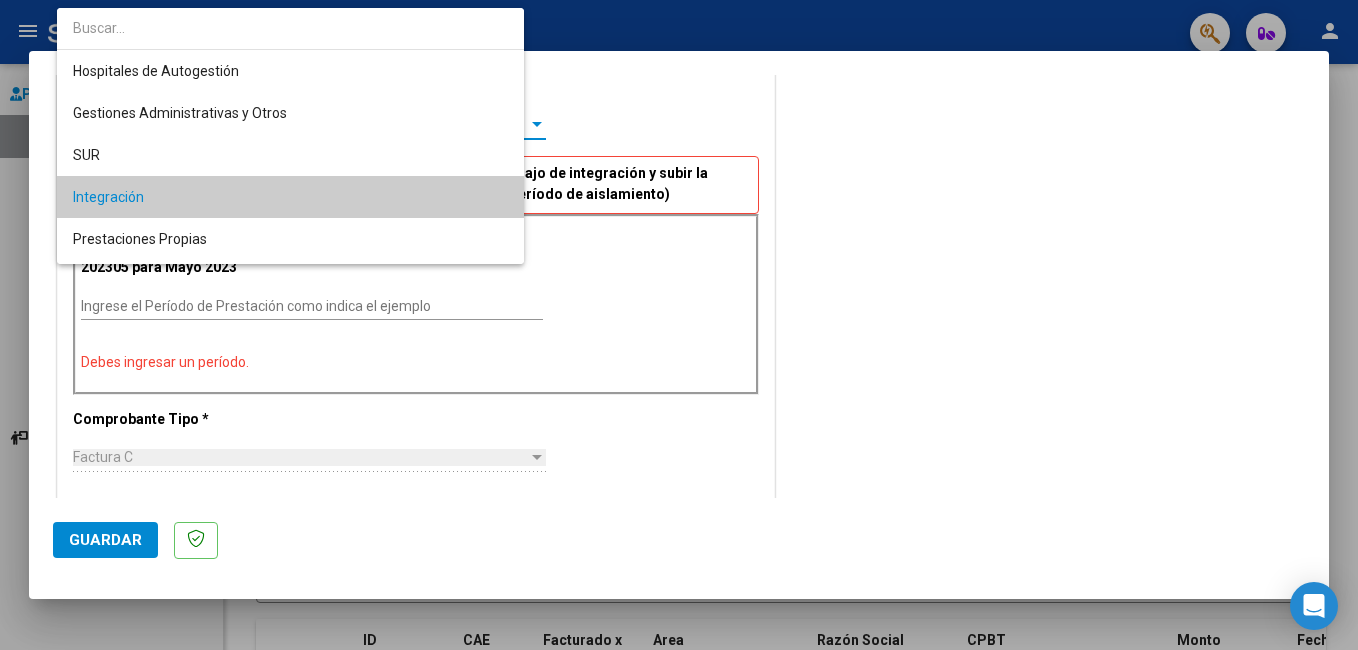 scroll, scrollTop: 73, scrollLeft: 0, axis: vertical 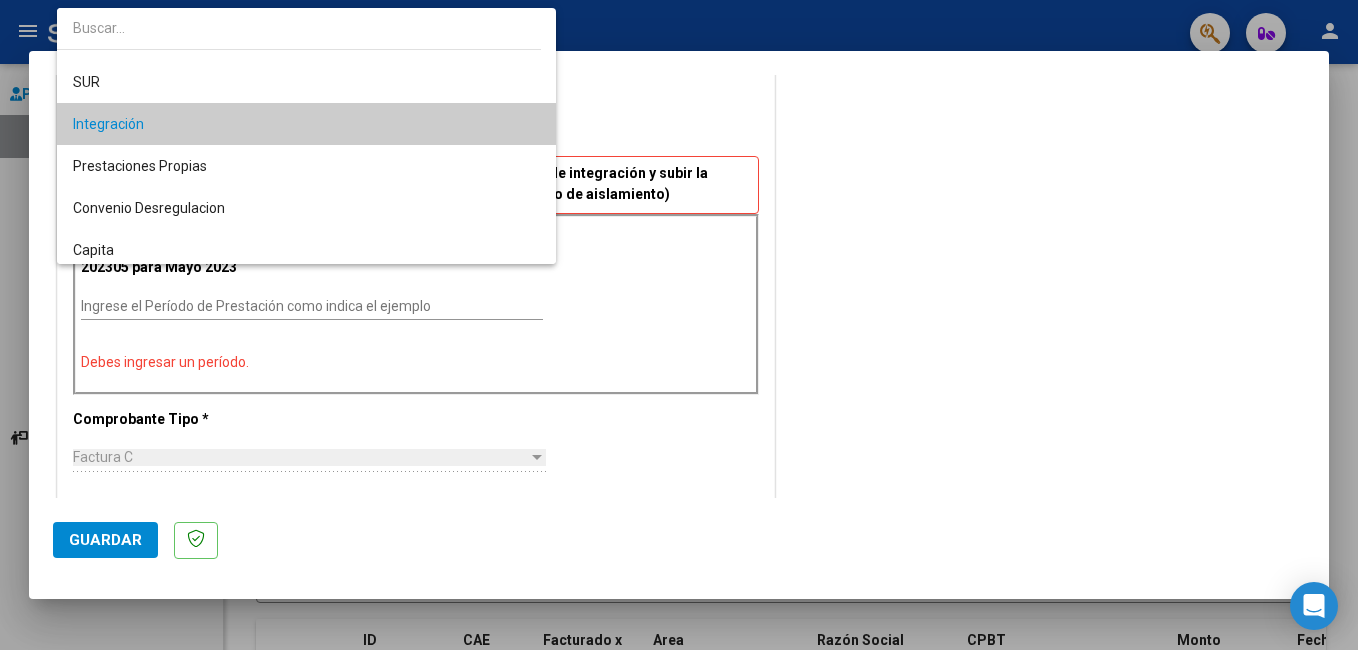 click on "Integración" at bounding box center (306, 124) 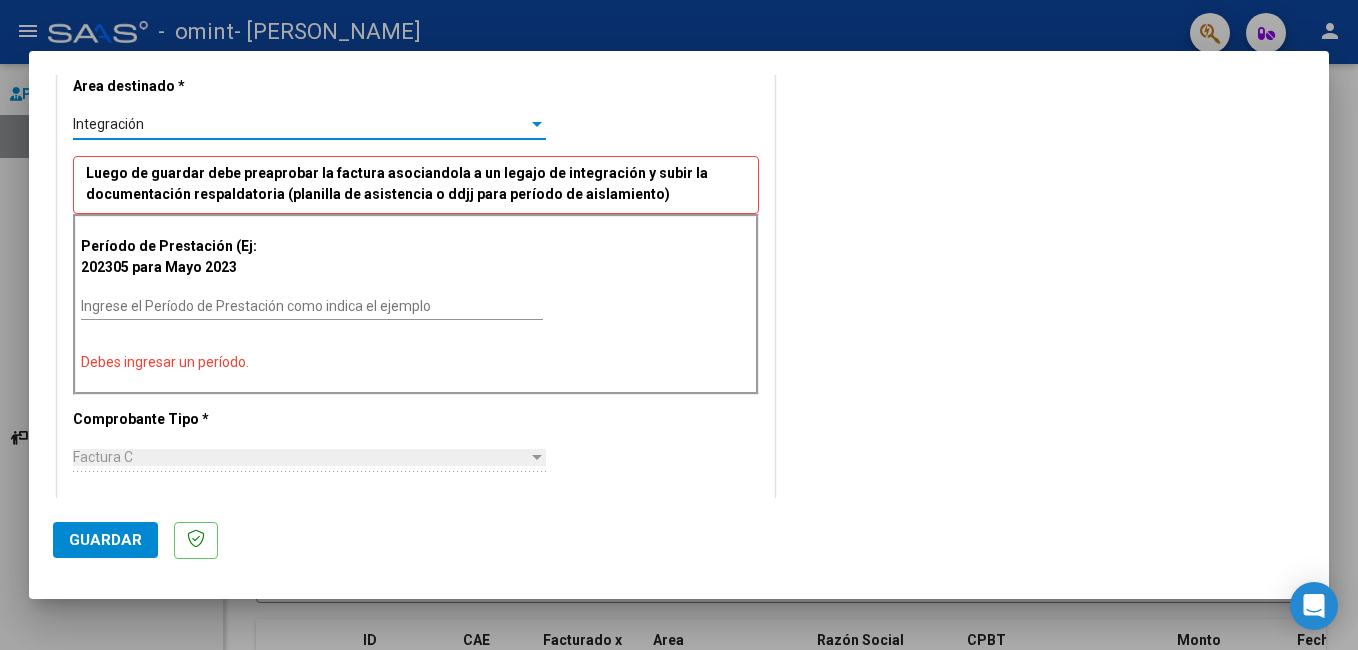 click on "Ingrese el Período de Prestación como indica el ejemplo" at bounding box center [312, 306] 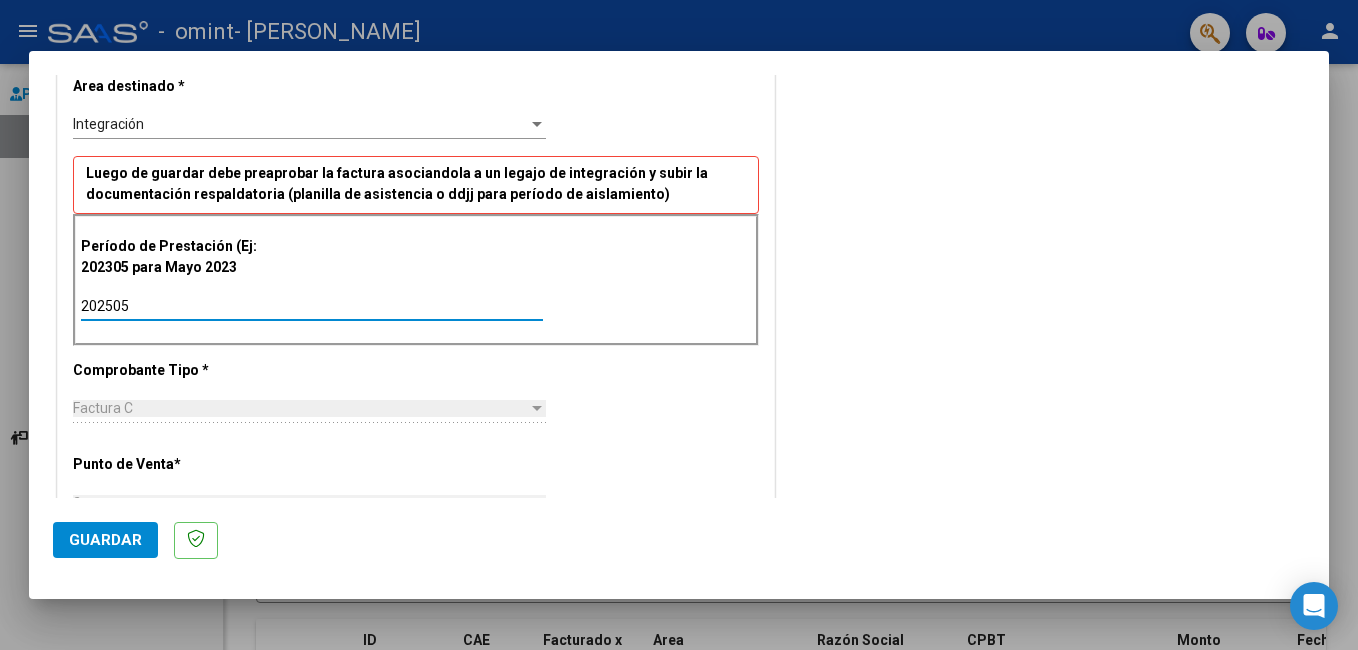 type on "202505" 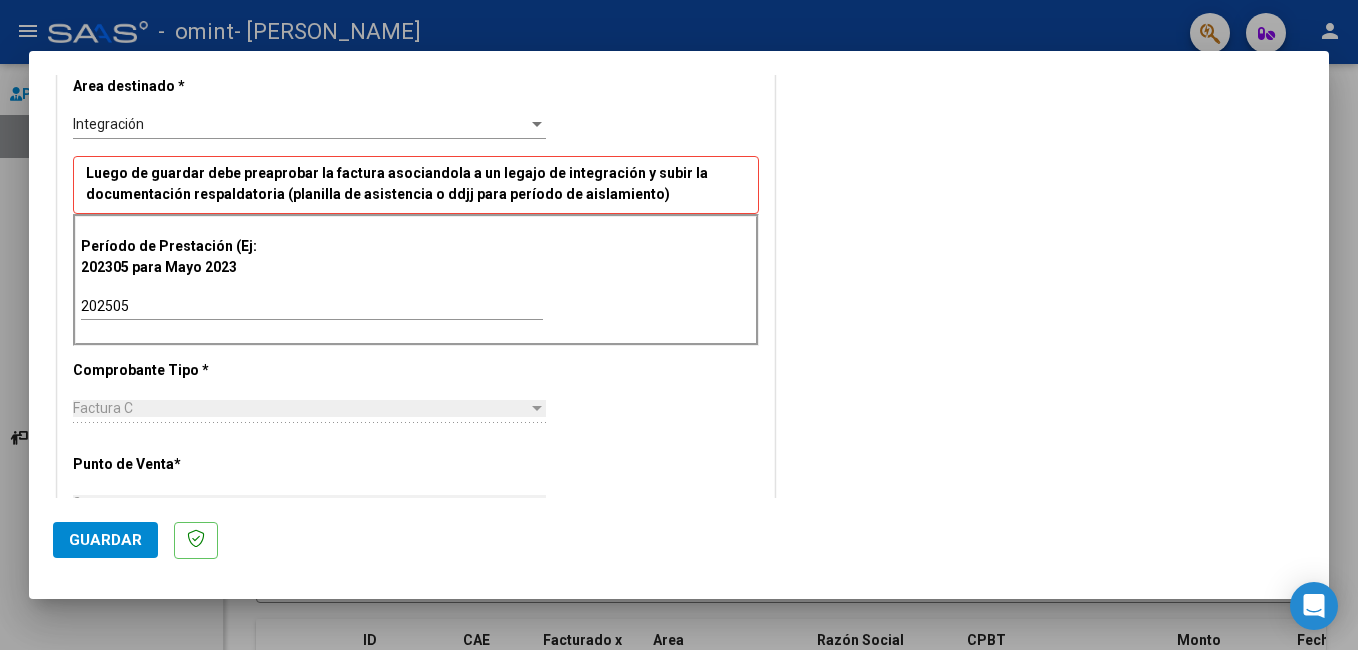 click at bounding box center (537, 409) 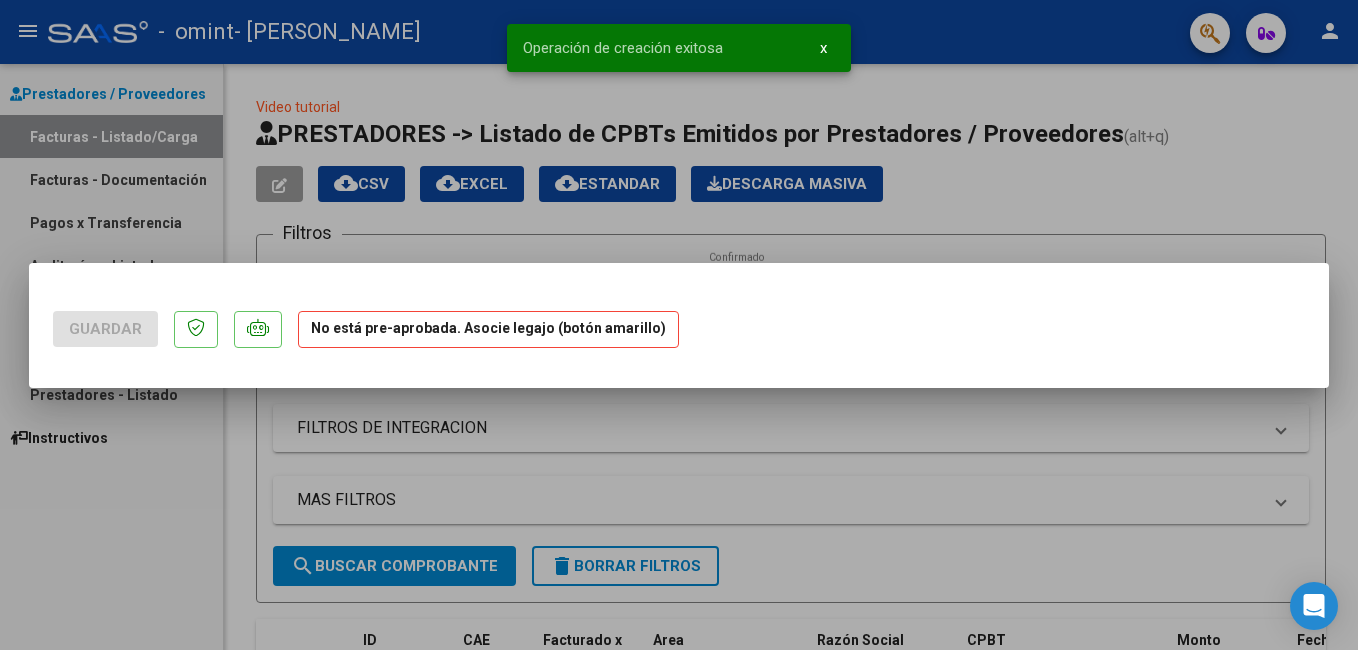 scroll, scrollTop: 0, scrollLeft: 0, axis: both 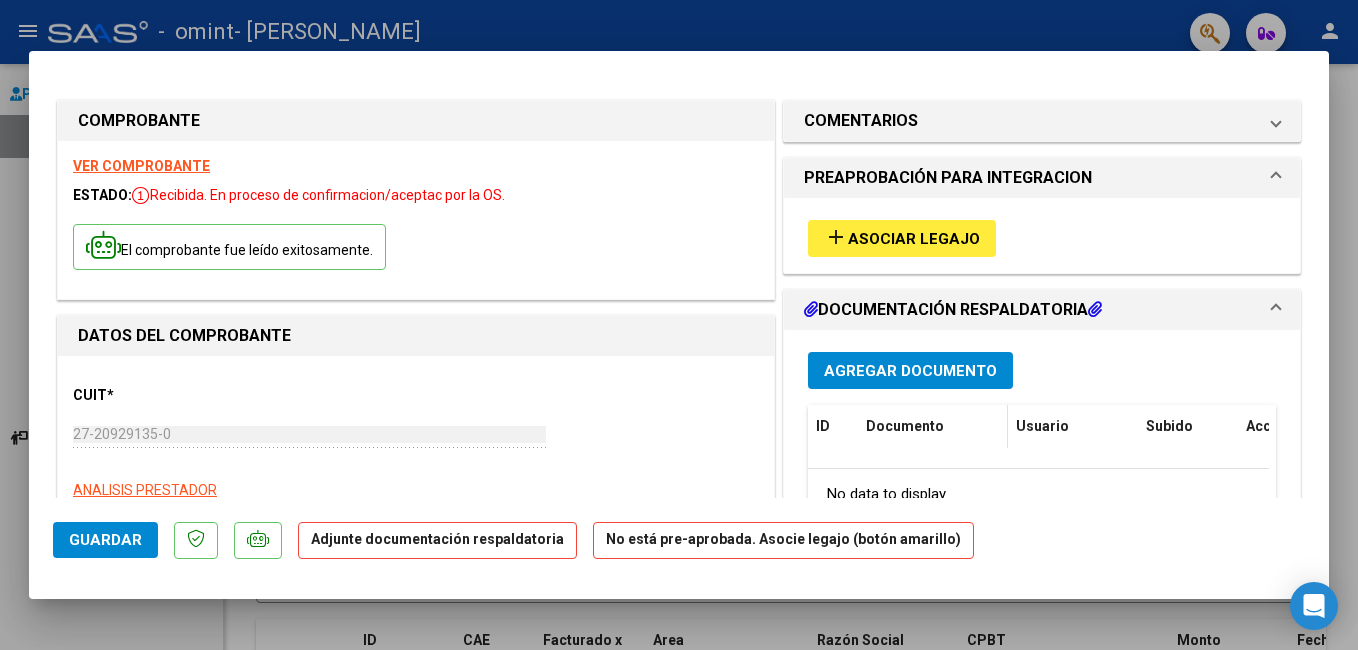 click on "Documento" at bounding box center [905, 426] 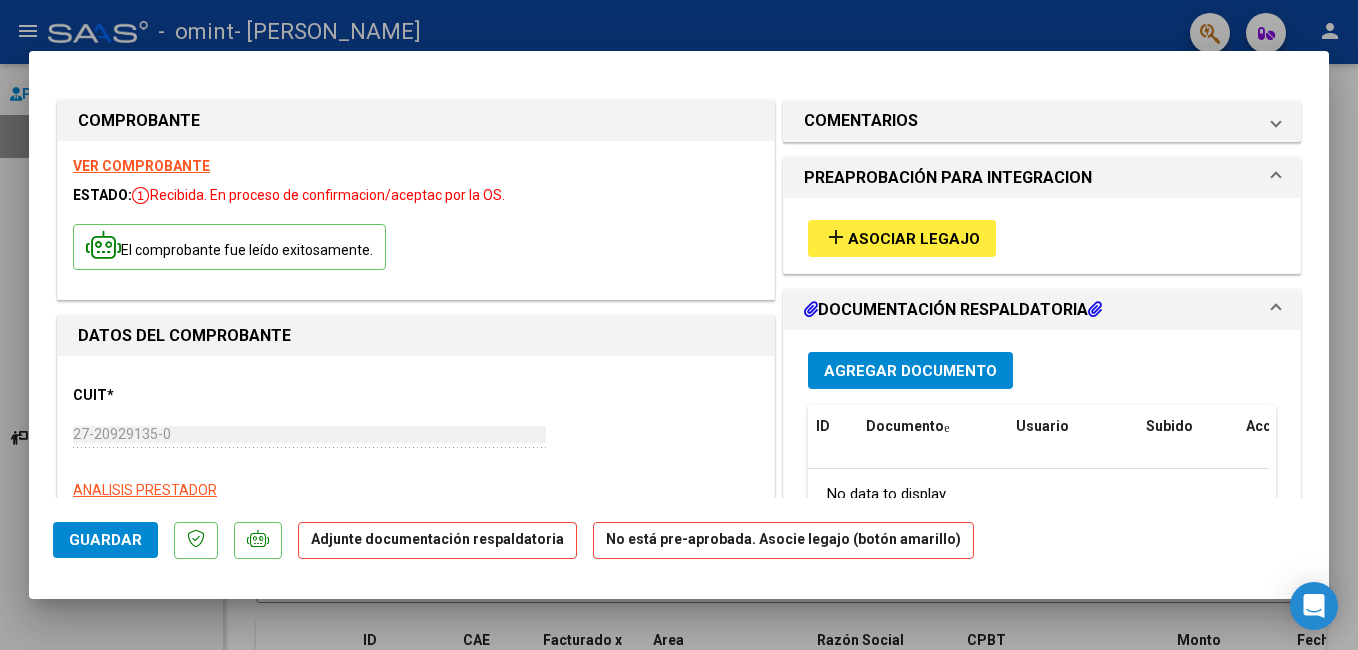 click at bounding box center (1095, 309) 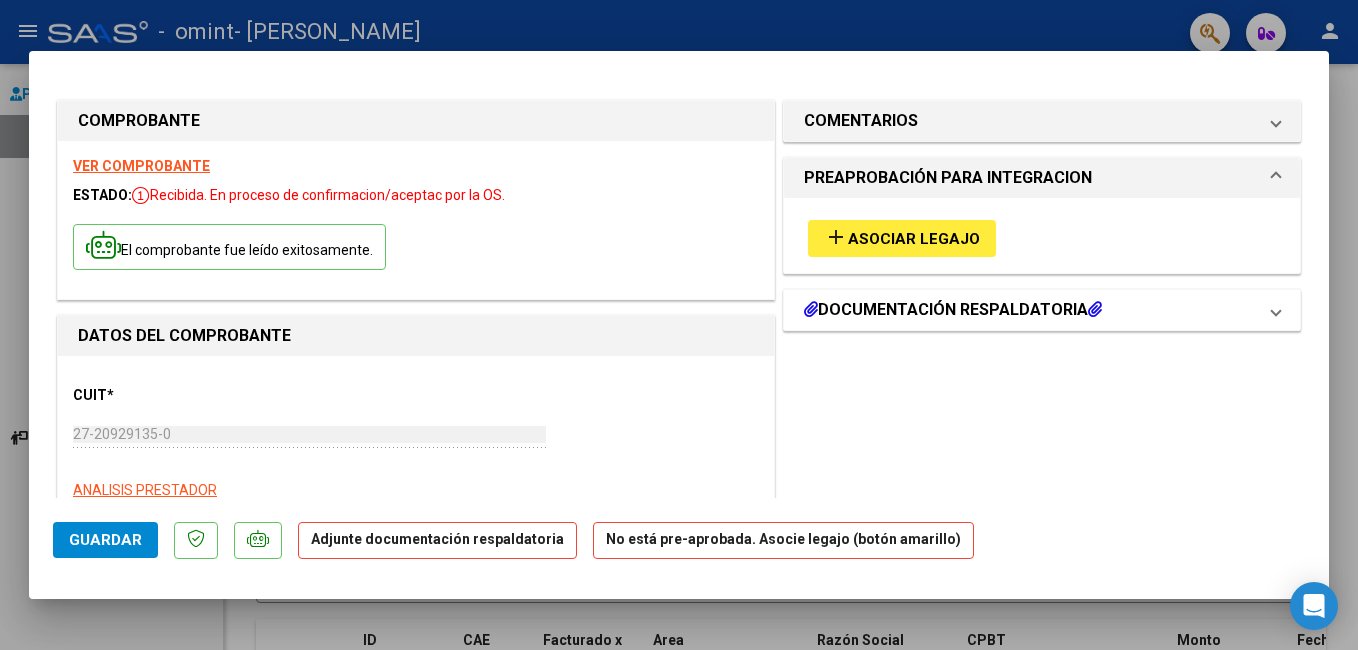 click at bounding box center [1095, 309] 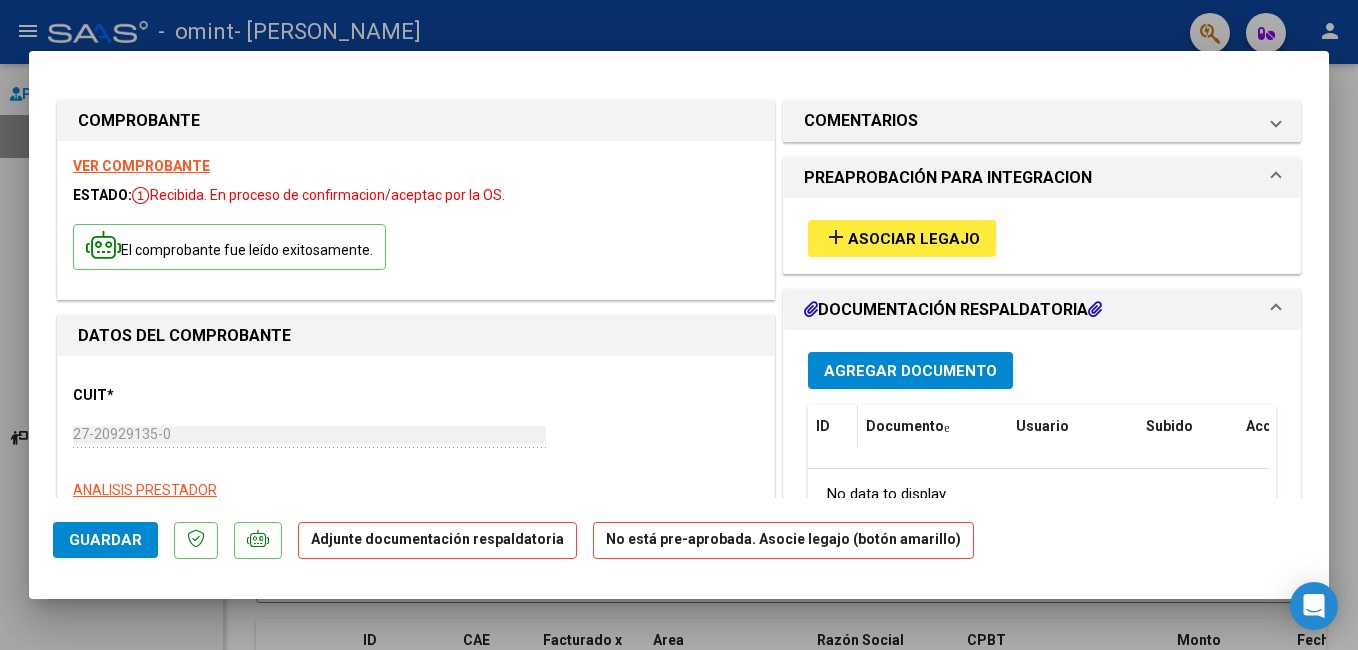 click on "ID" at bounding box center (823, 426) 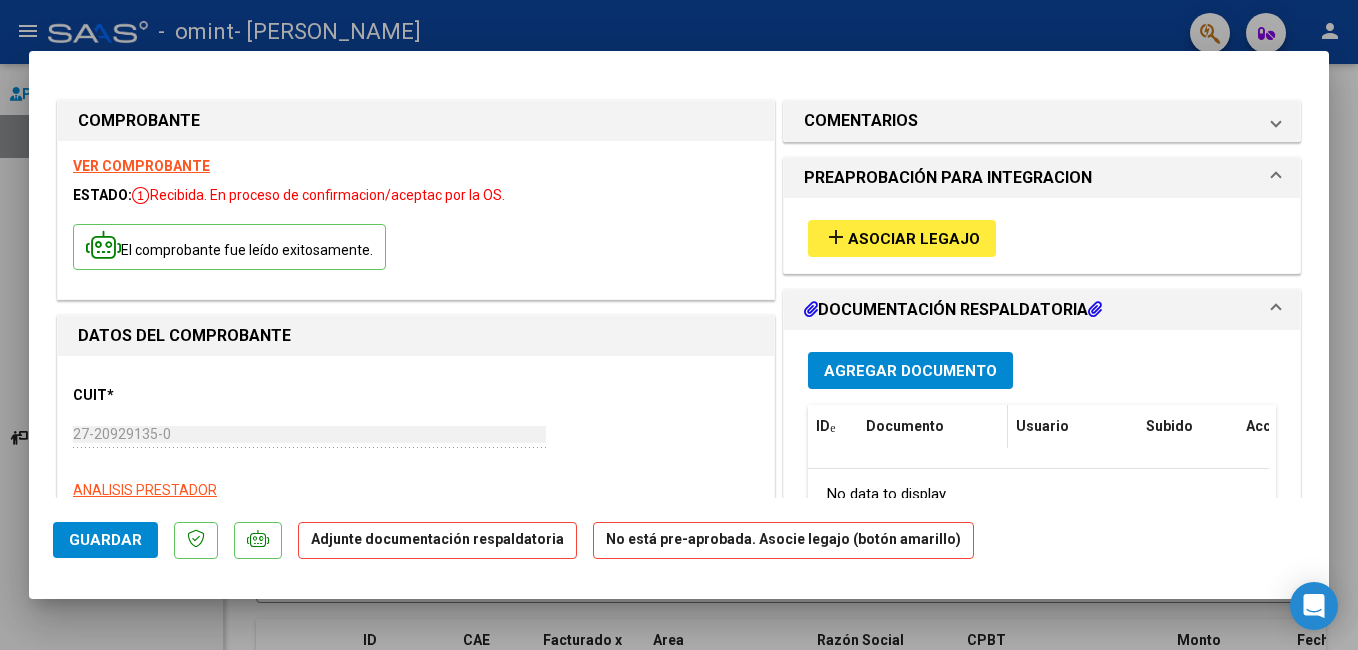 click on "Documento" at bounding box center [905, 426] 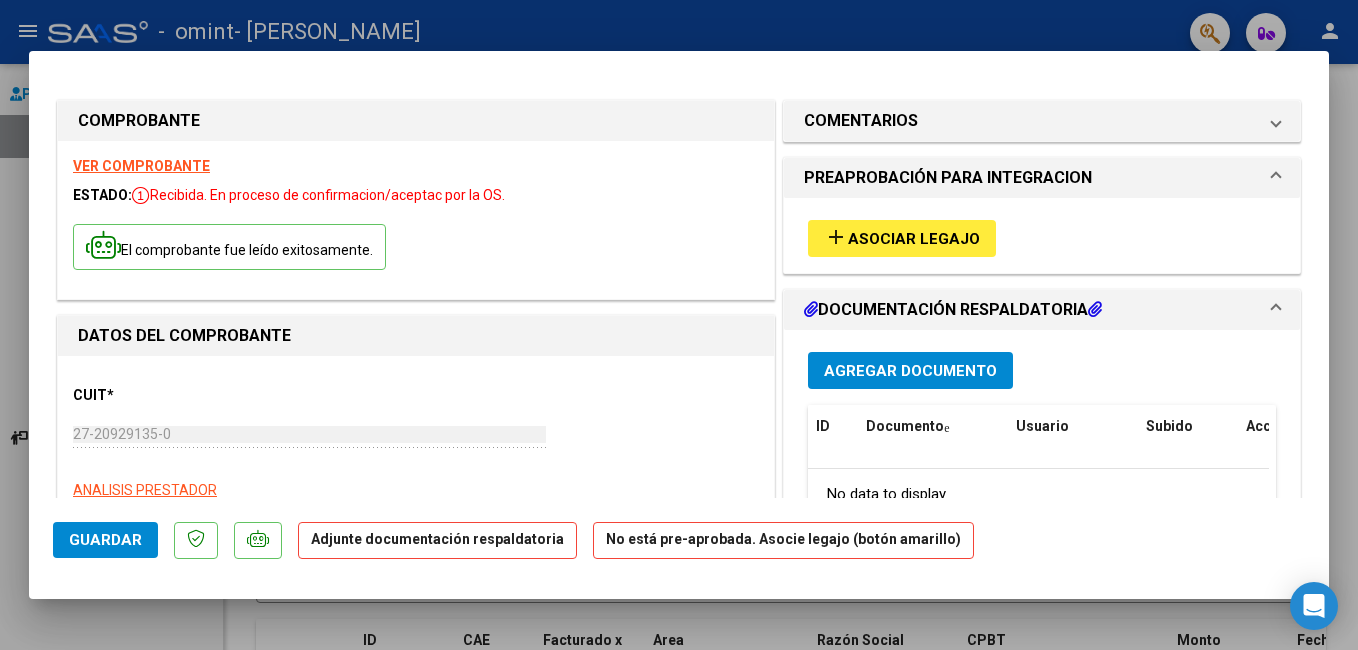 click on "Adjunte documentación respaldatoria" 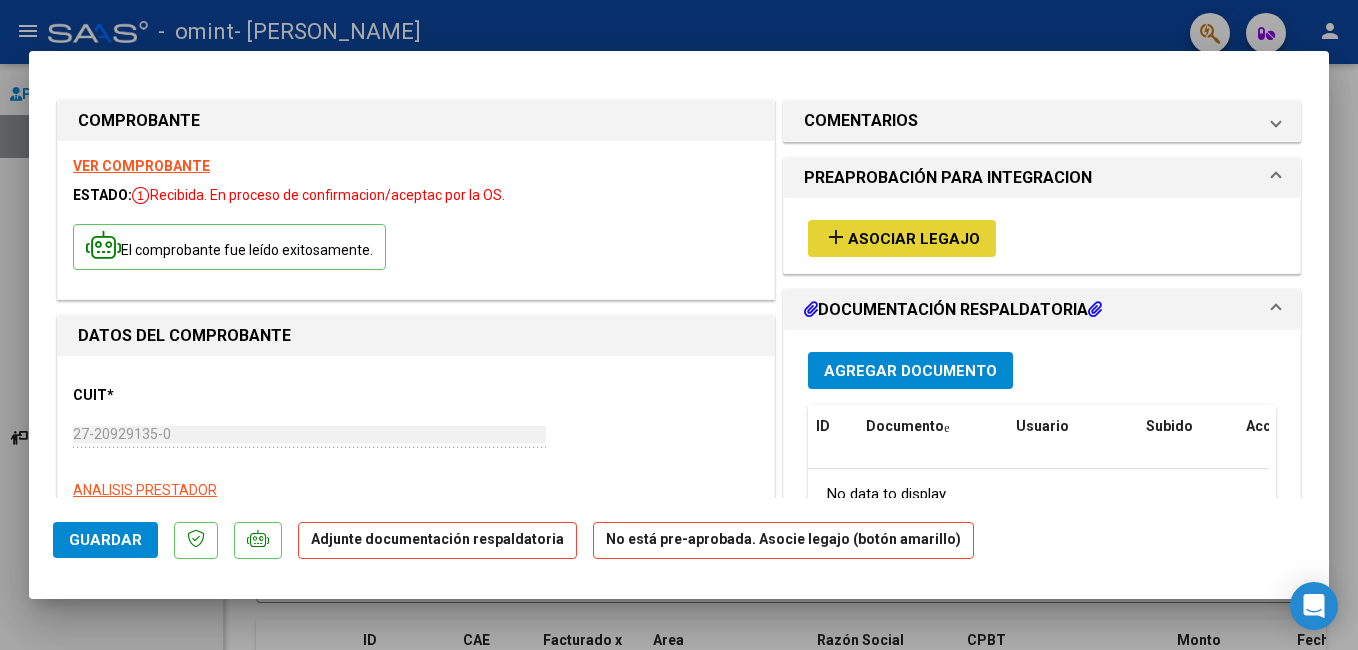 click on "Asociar Legajo" at bounding box center (914, 239) 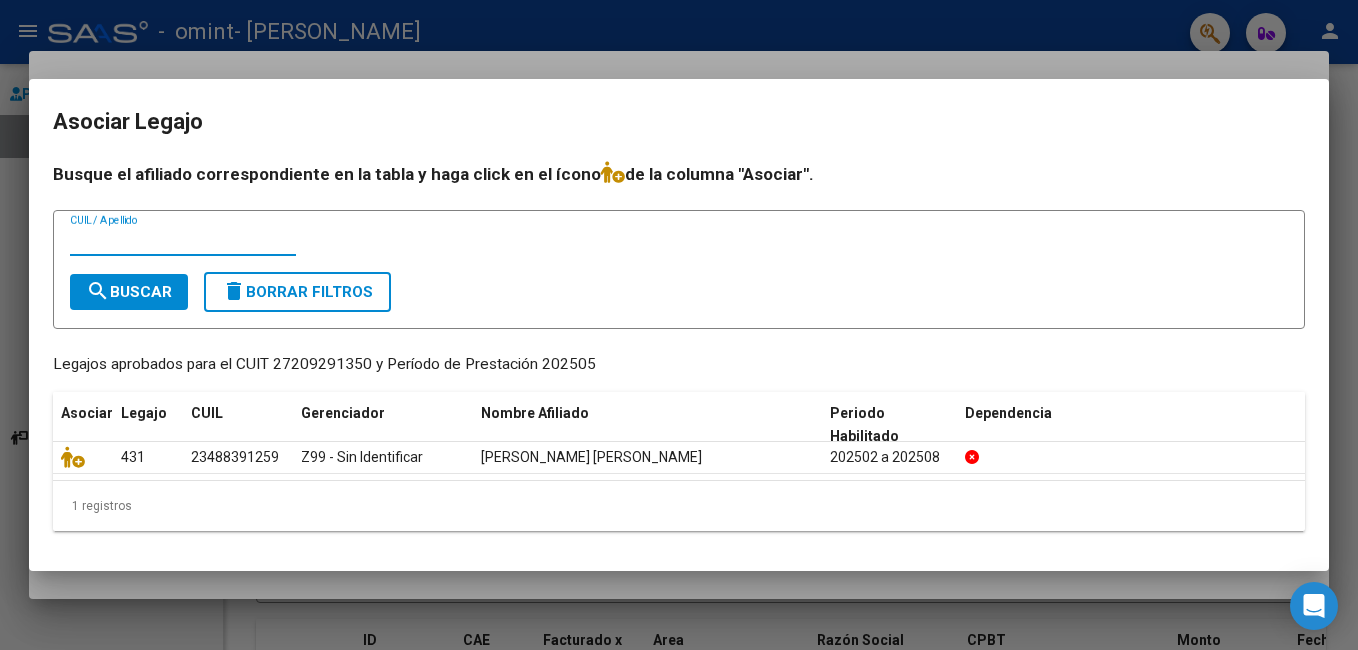 click on "CUIL / Apellido" at bounding box center (183, 240) 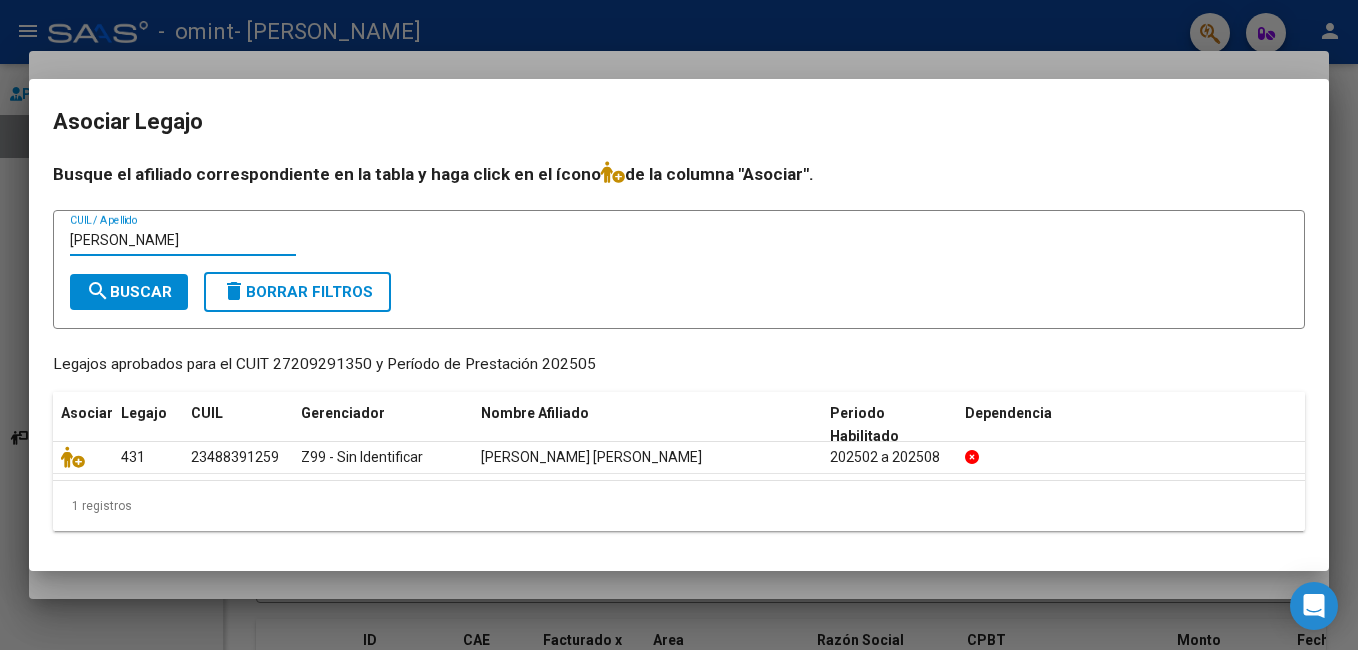 type on "[PERSON_NAME]" 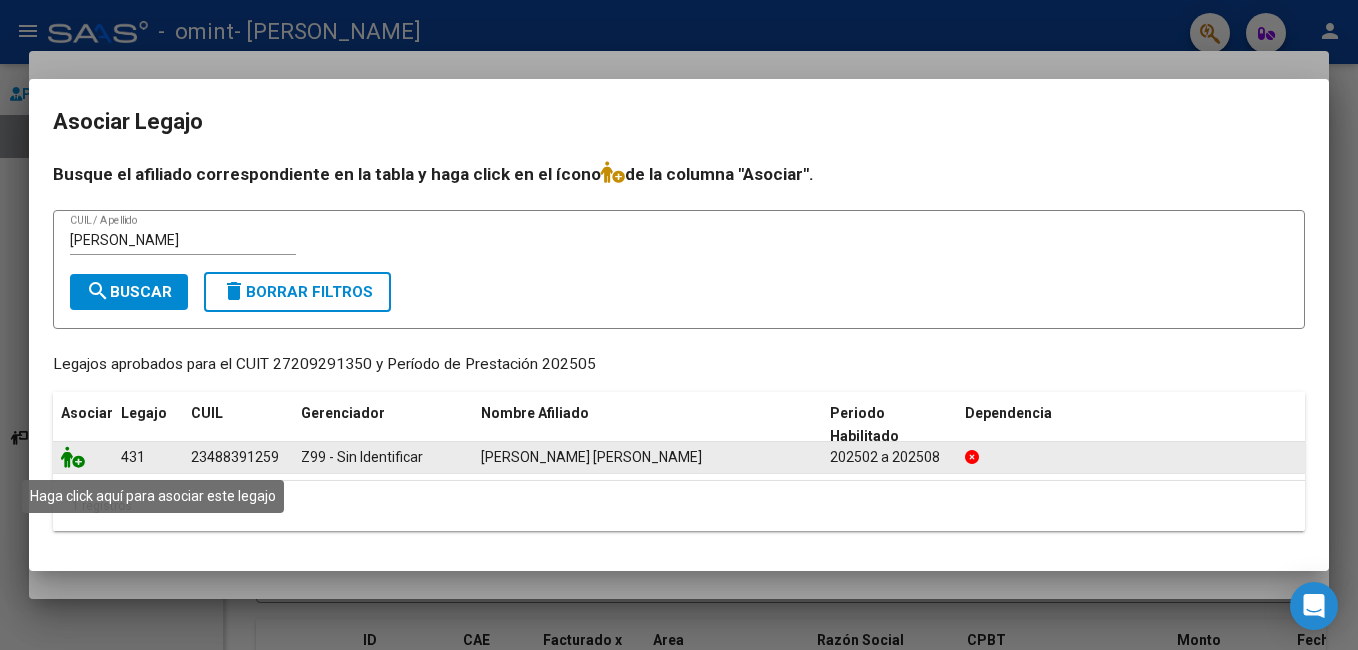 click 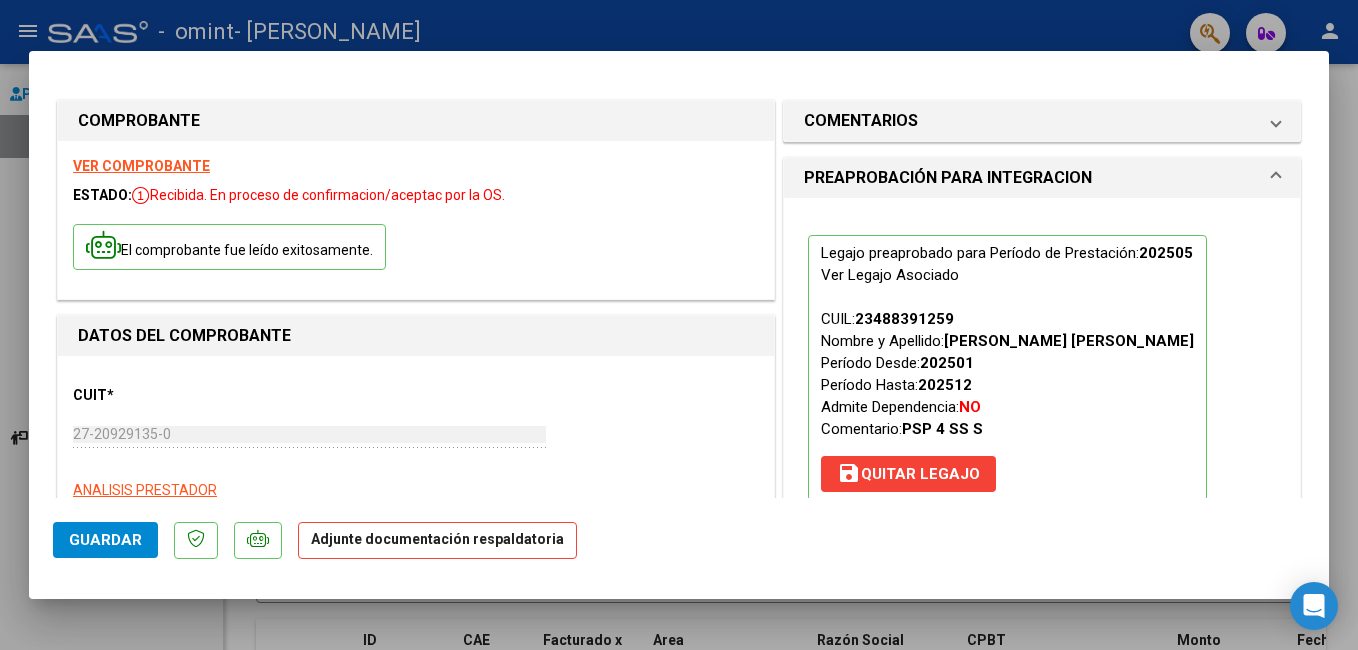 click on "Adjunte documentación respaldatoria" 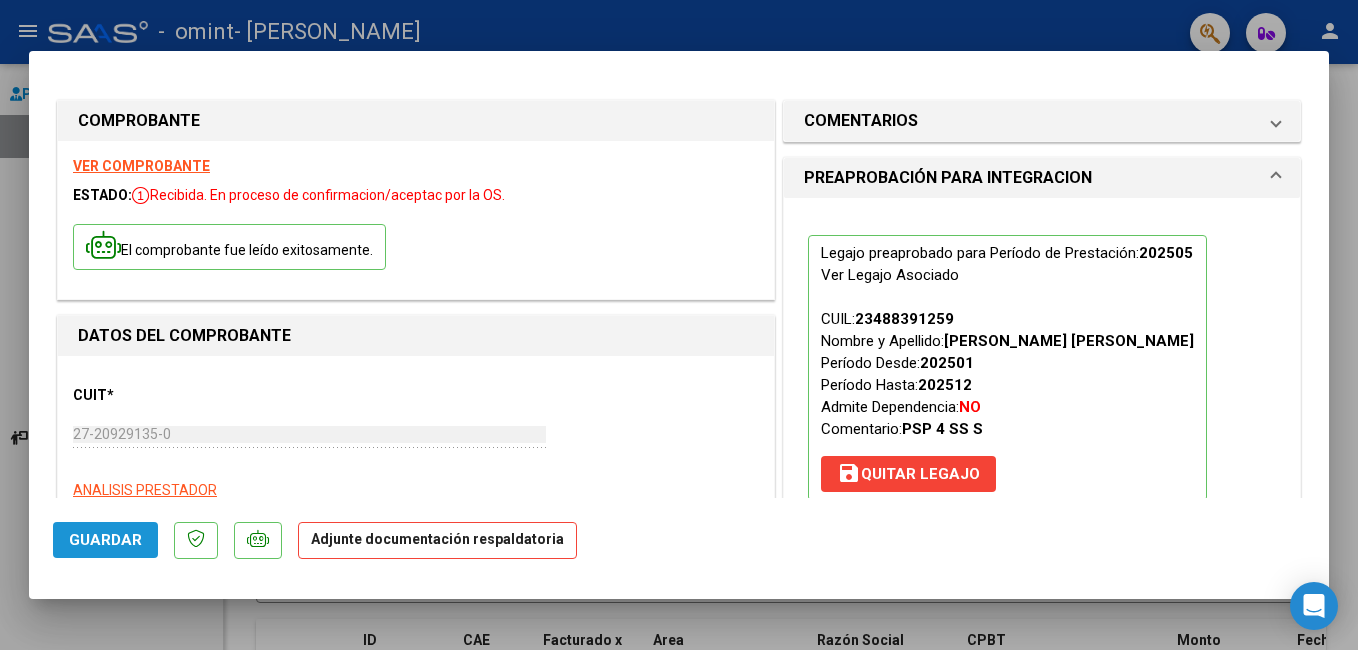 click on "Guardar" 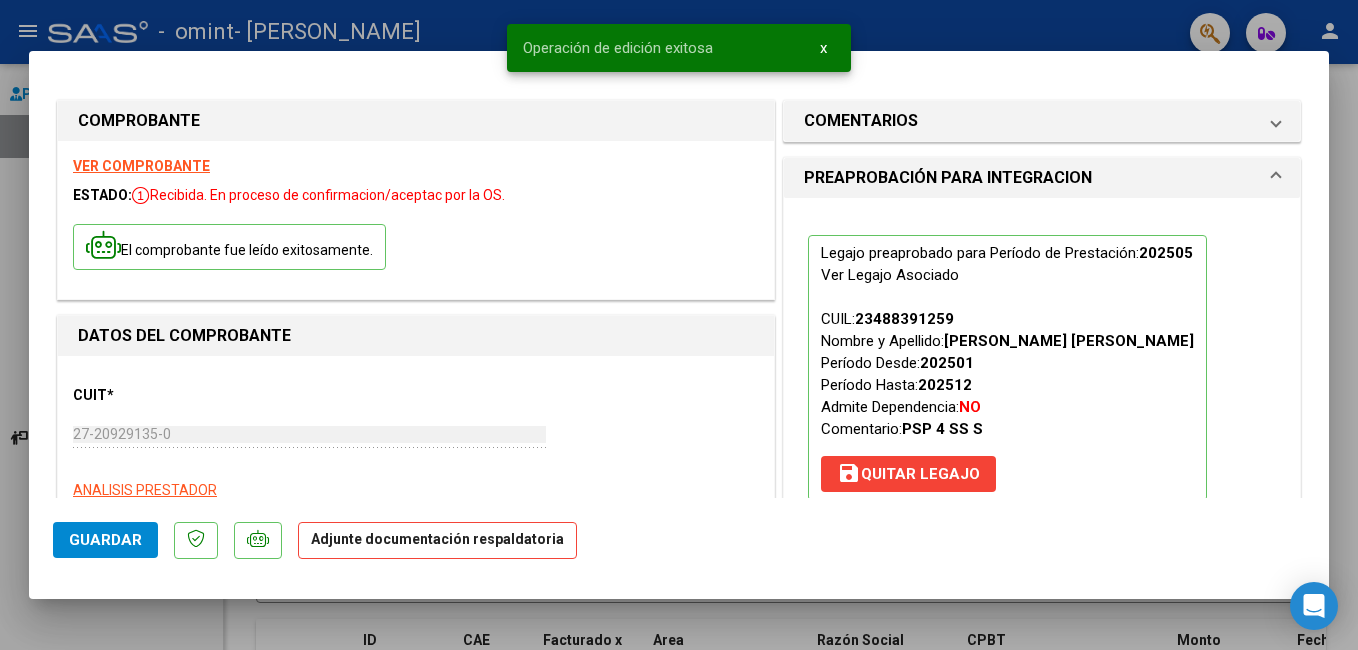 click on "Adjunte documentación respaldatoria" 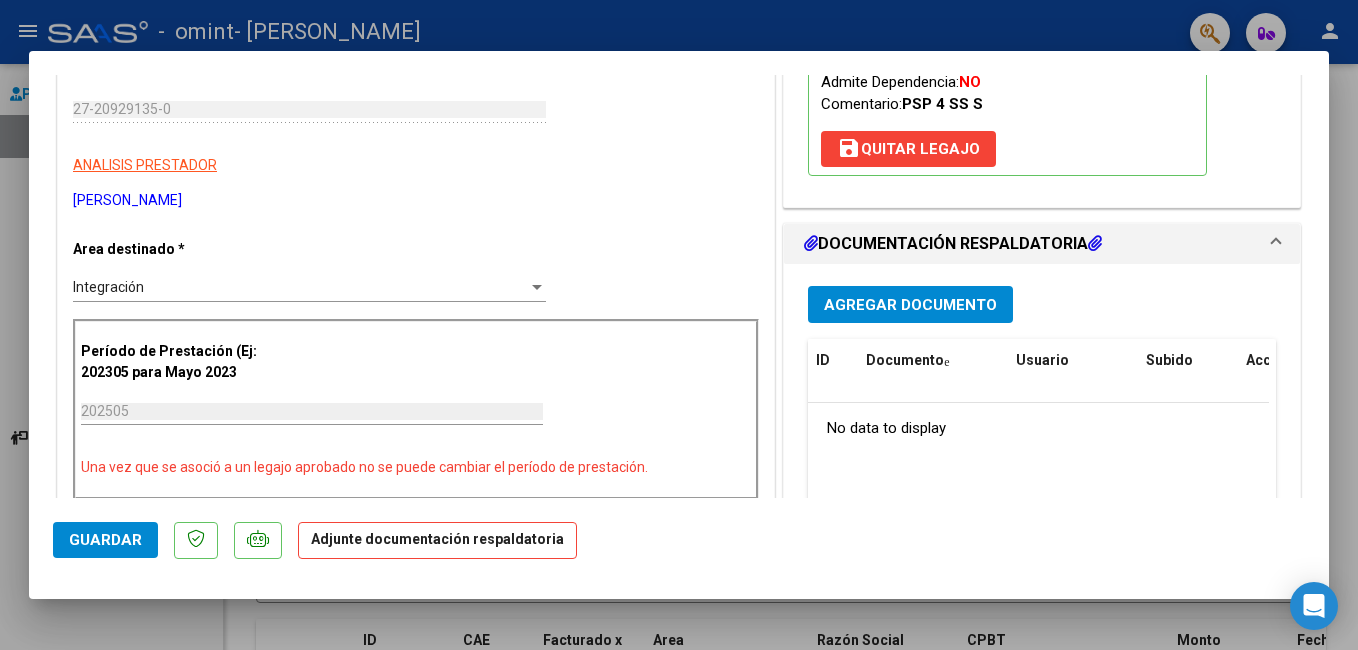 scroll, scrollTop: 440, scrollLeft: 0, axis: vertical 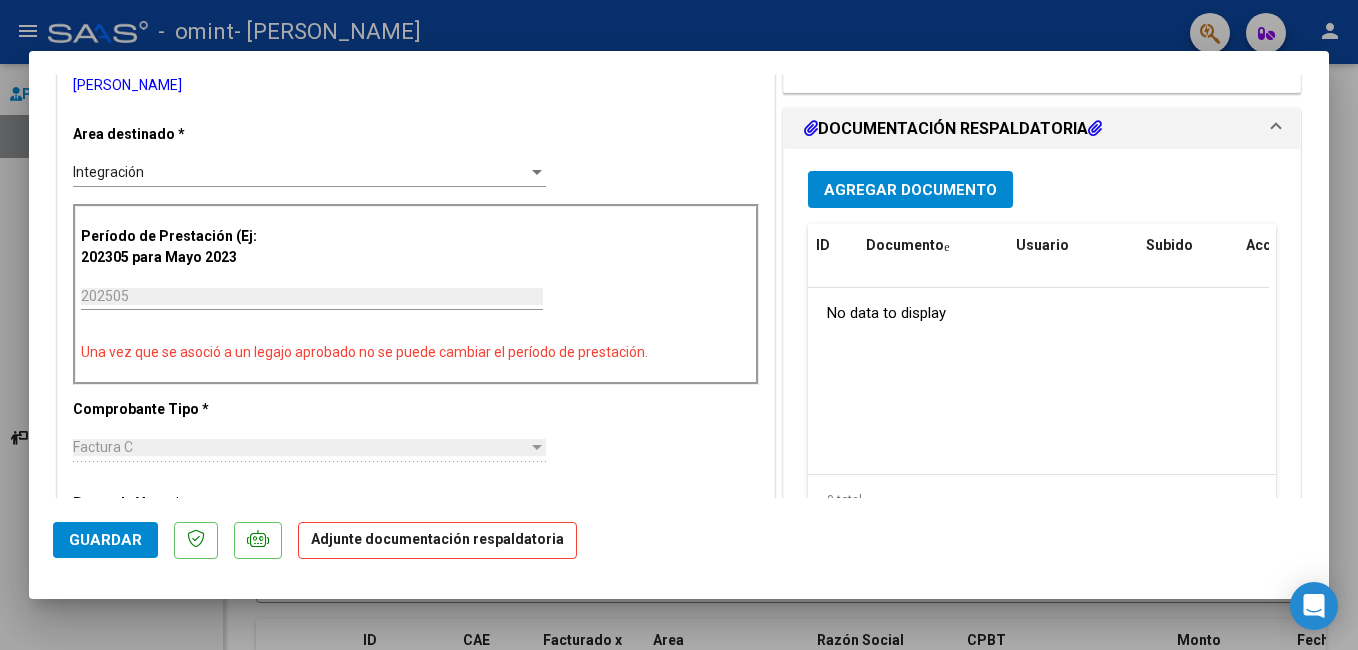 click at bounding box center [1095, 128] 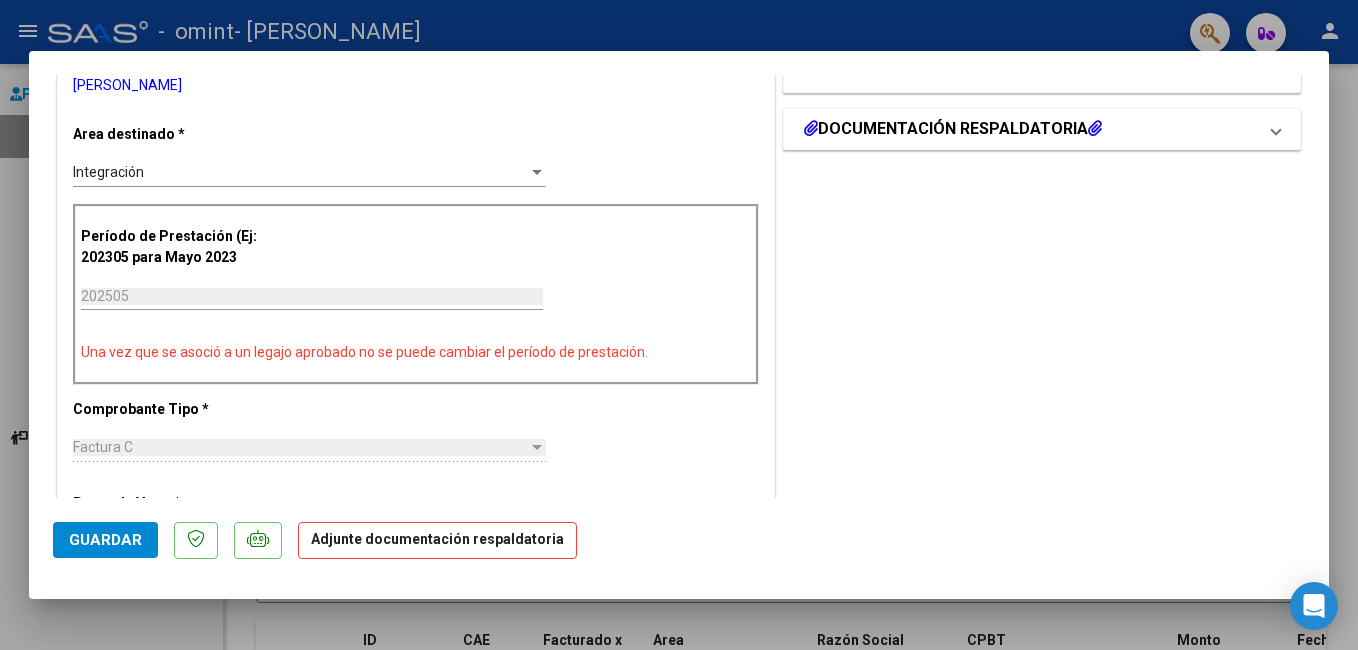 click at bounding box center (1095, 128) 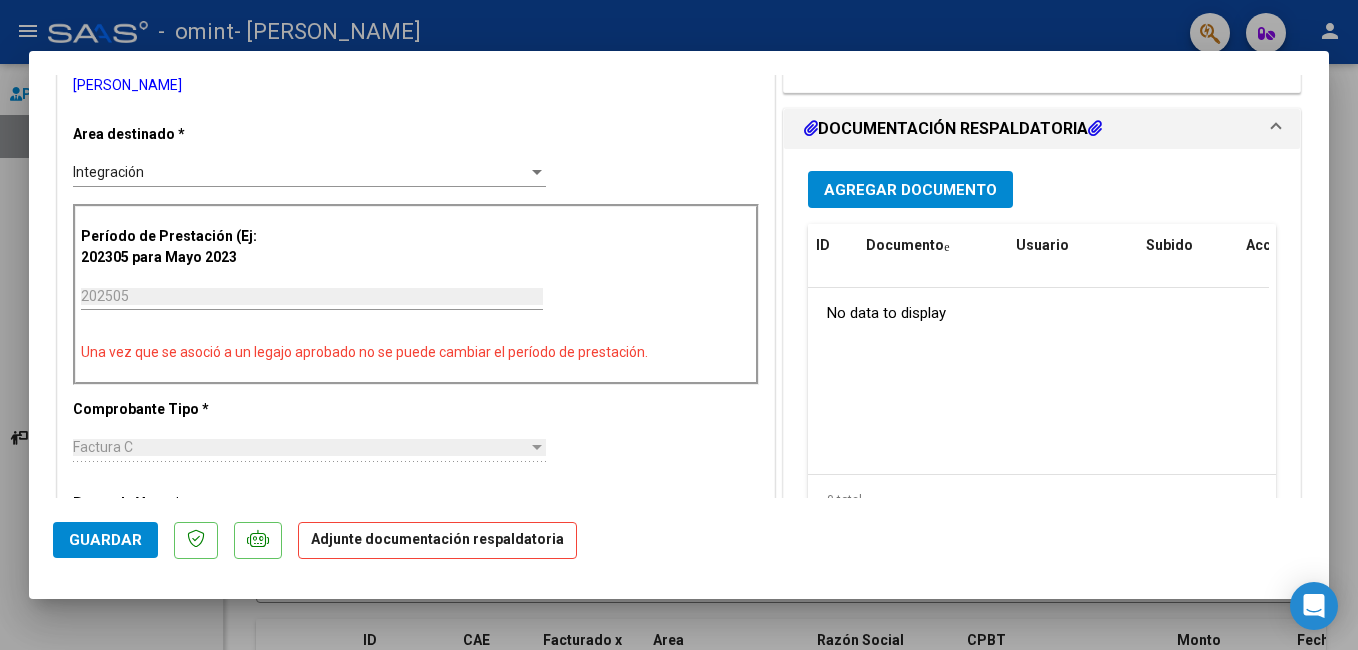 click on "Agregar Documento" at bounding box center [910, 190] 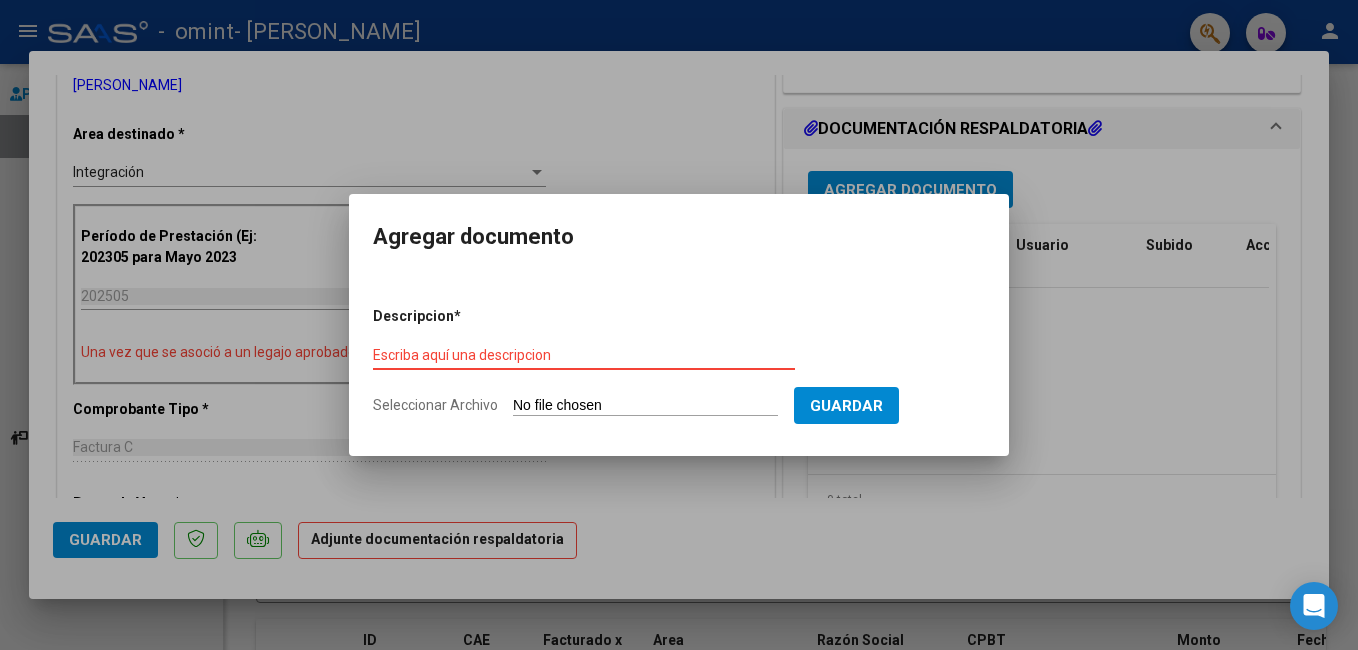 click on "Escriba aquí una descripcion" at bounding box center [584, 355] 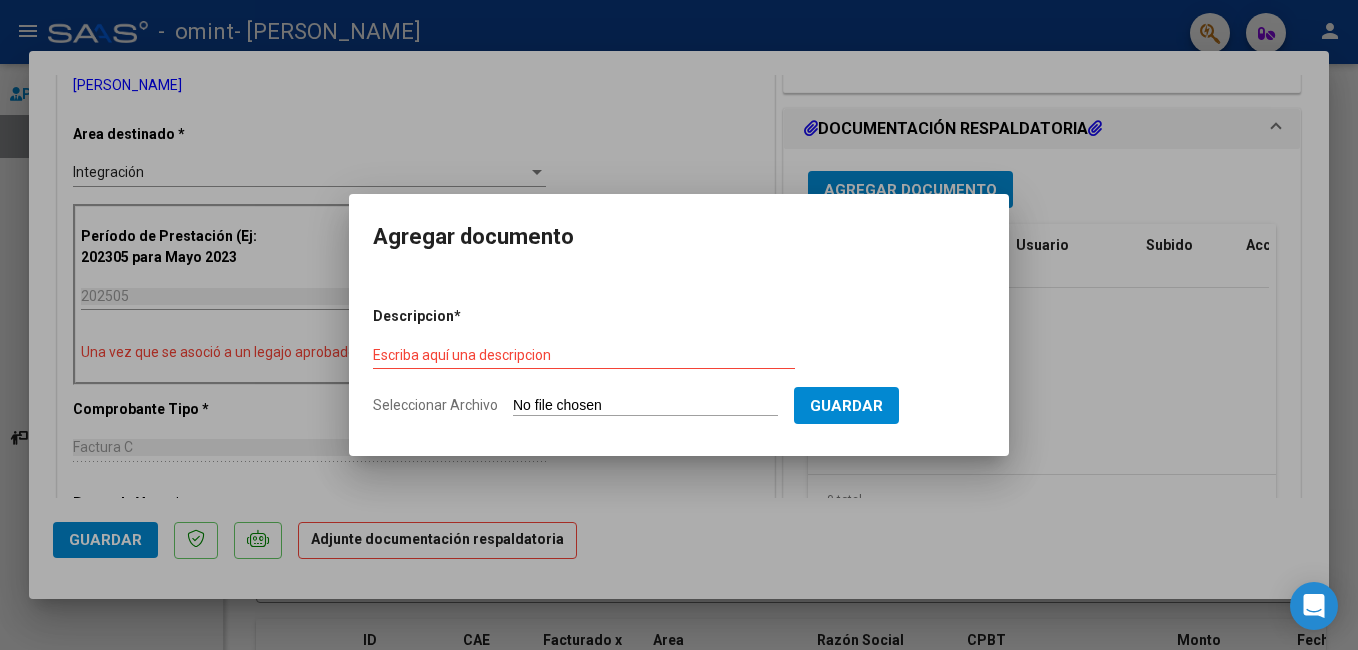 click on "Seleccionar Archivo" 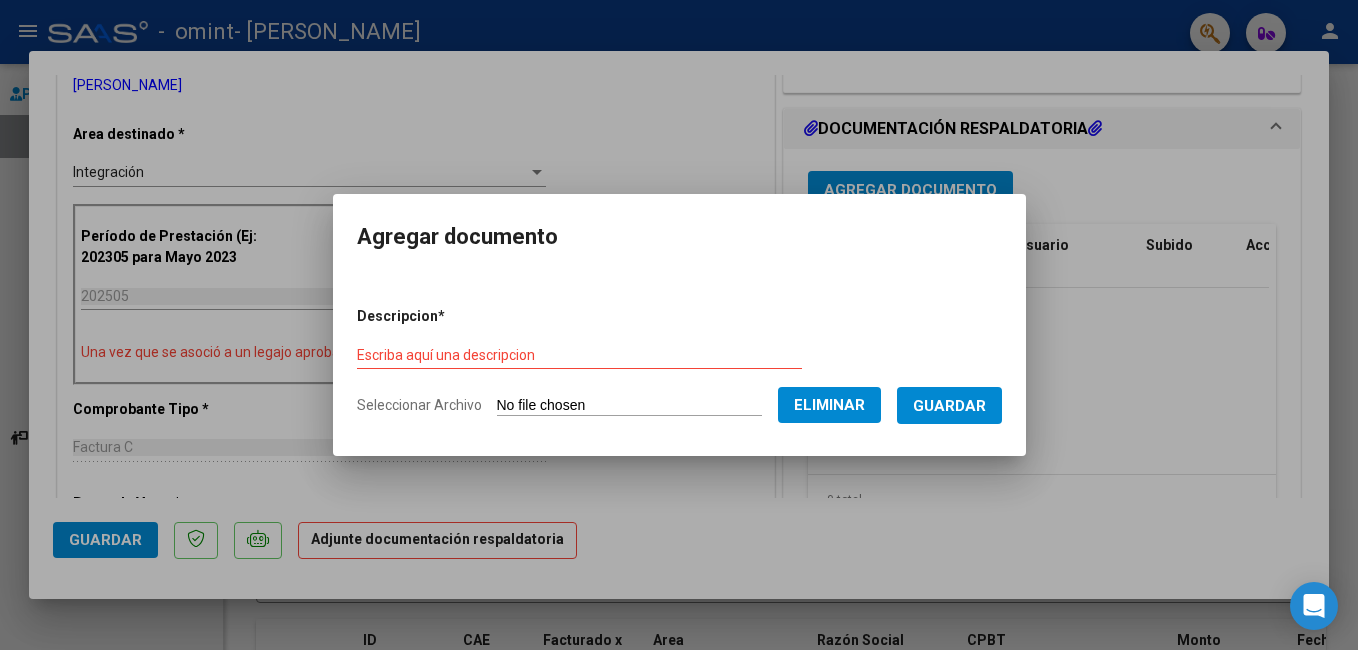 click on "Descripcion  *   Escriba aquí una descripcion  Seleccionar Archivo Eliminar Guardar" at bounding box center [679, 361] 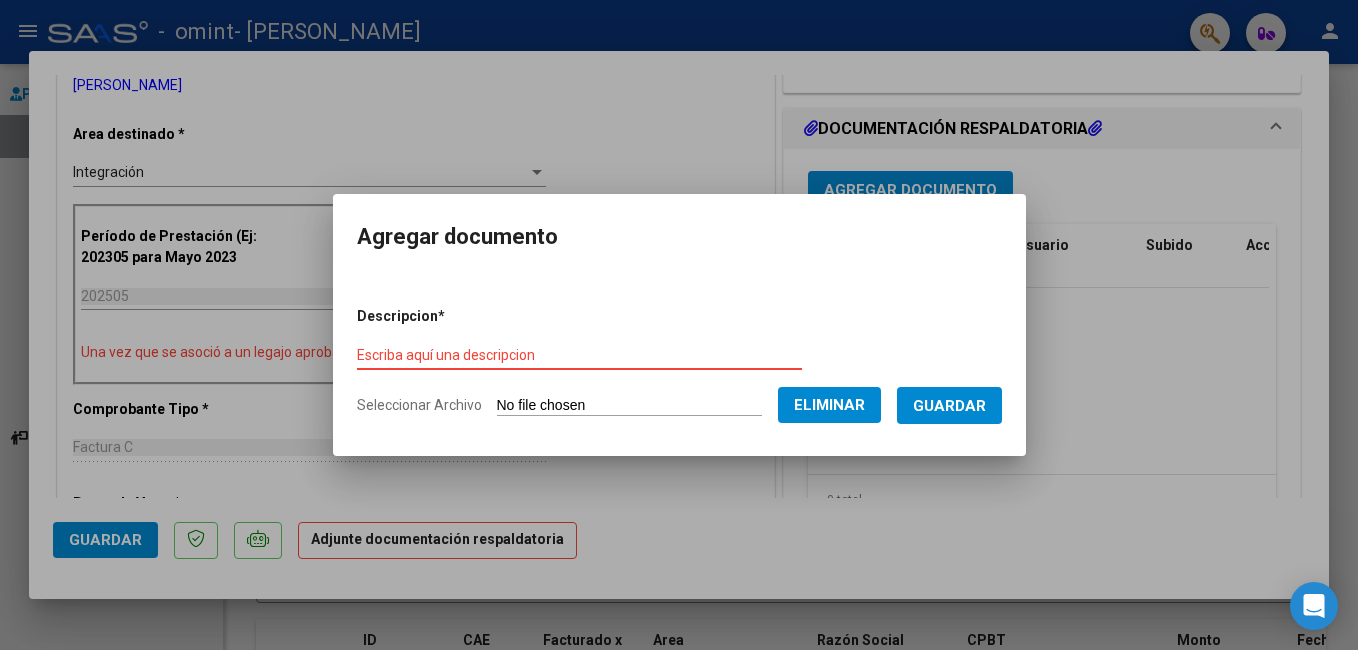 click on "Escriba aquí una descripcion" at bounding box center [579, 355] 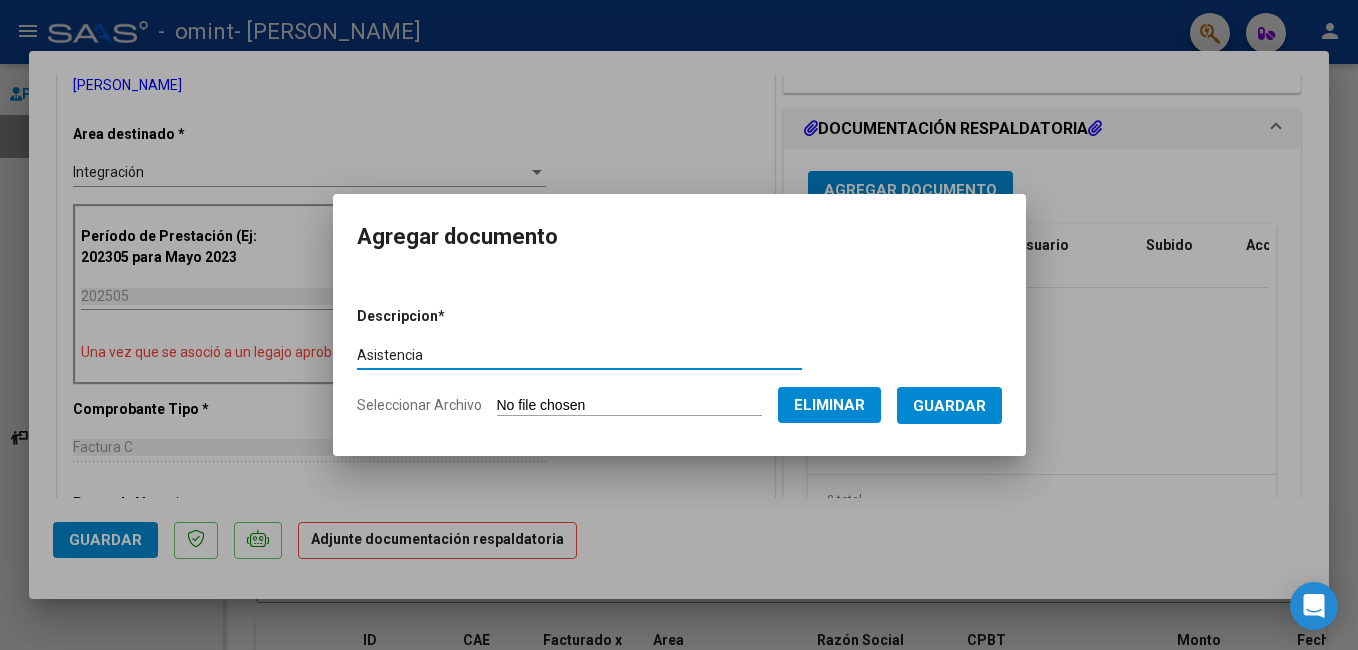 type on "Asistencia" 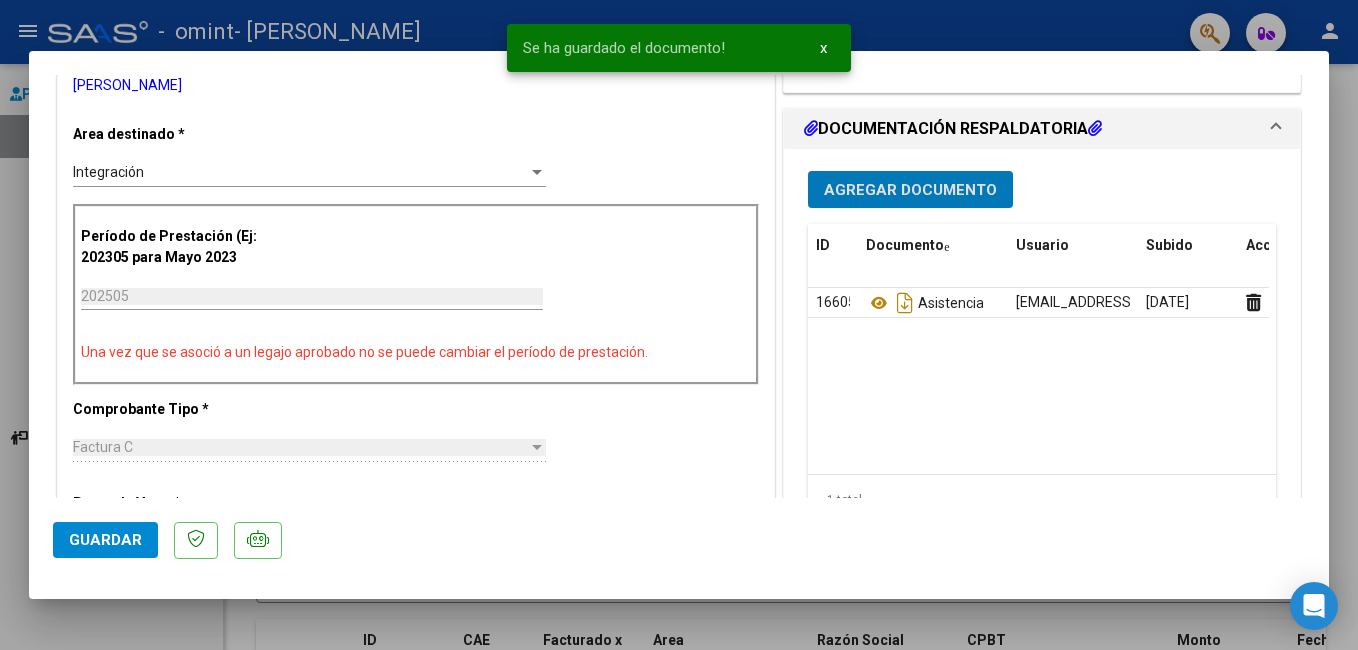 click on "Agregar Documento" at bounding box center (910, 190) 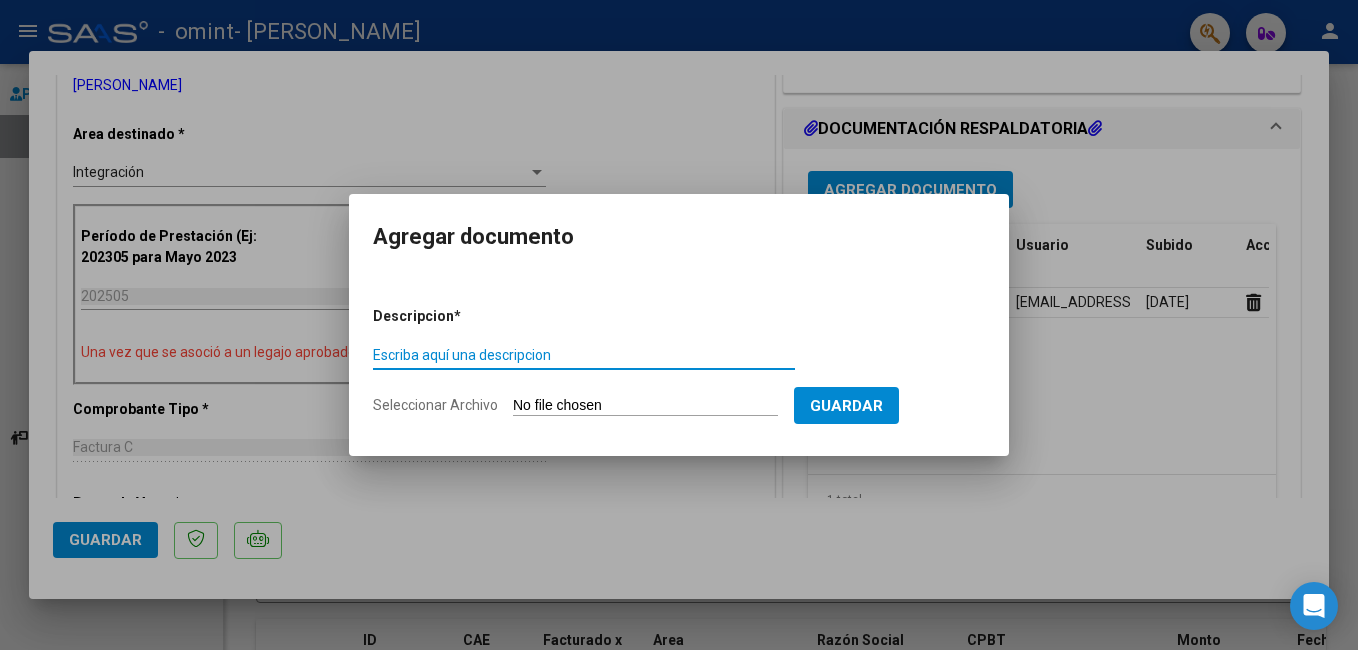 click on "Escriba aquí una descripcion" at bounding box center [584, 355] 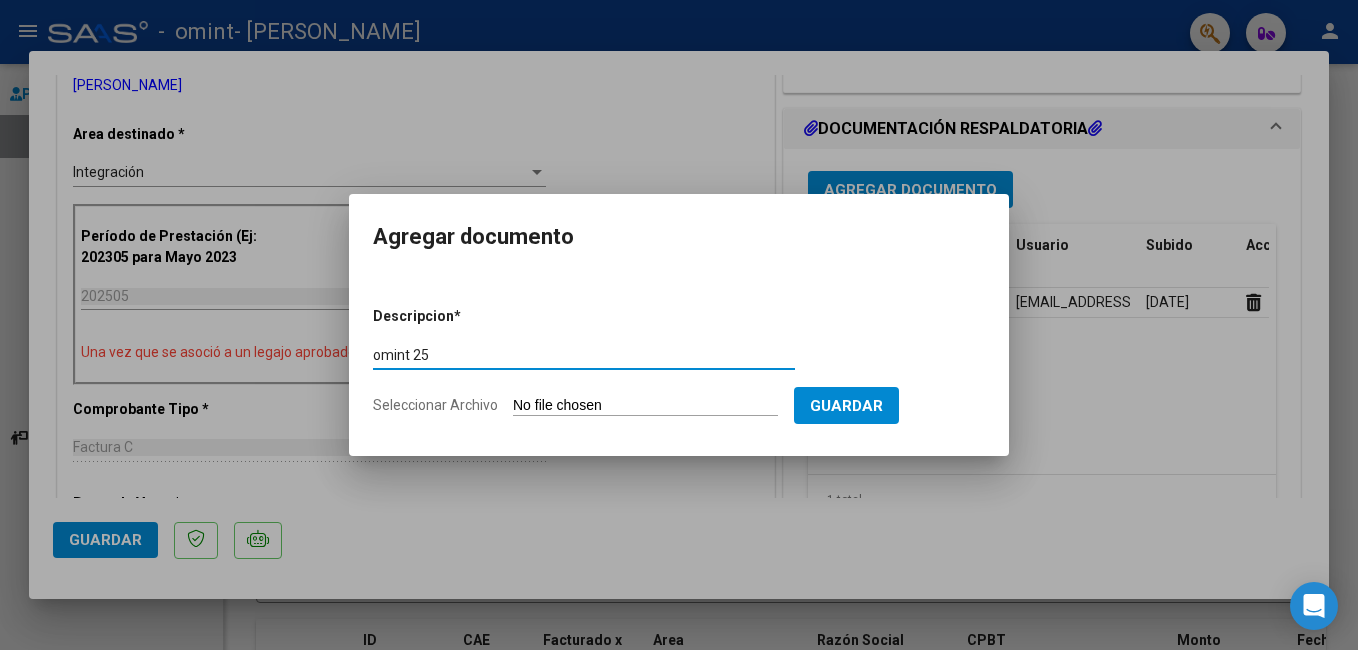 click on "Seleccionar Archivo" 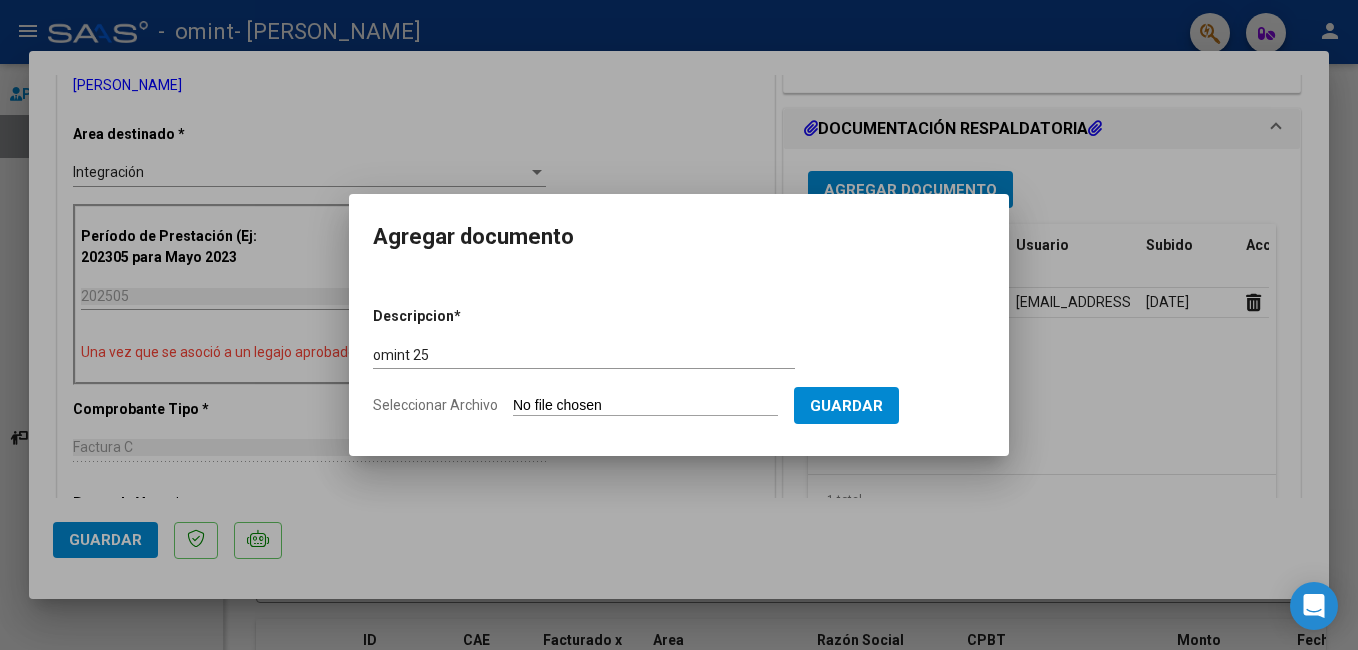 drag, startPoint x: 458, startPoint y: 336, endPoint x: 450, endPoint y: 349, distance: 15.264338 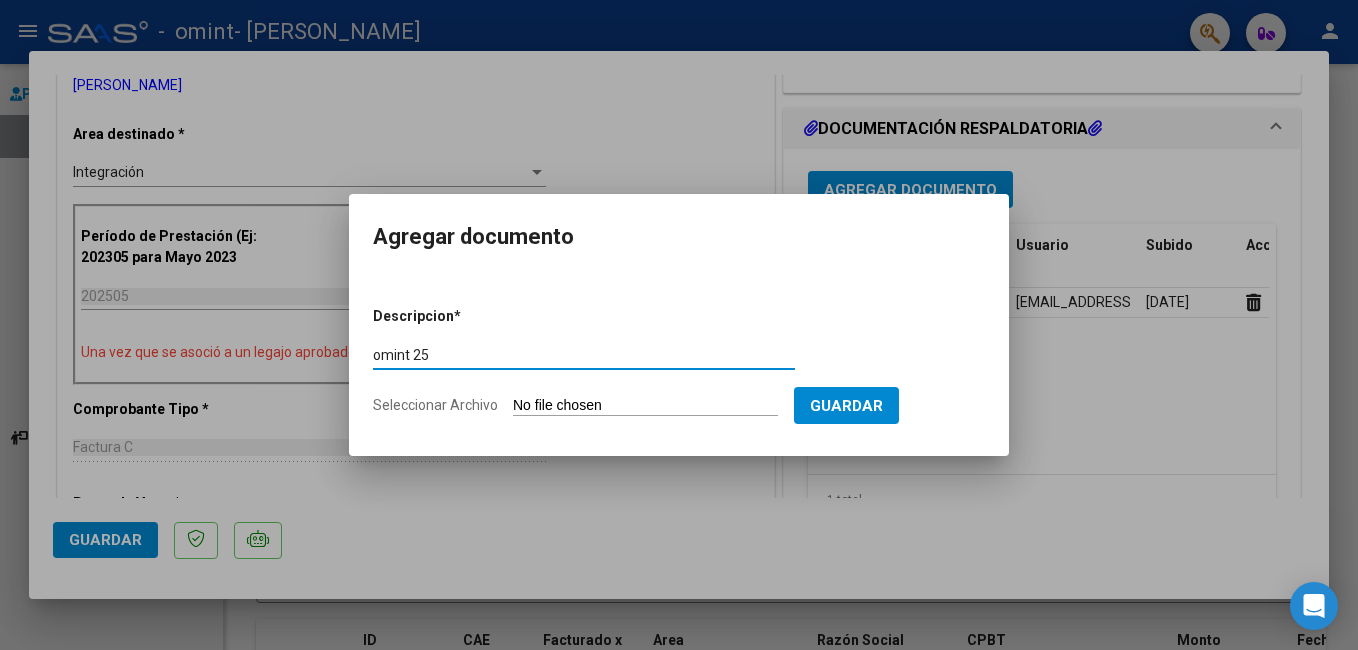 click on "omint 25" at bounding box center [584, 355] 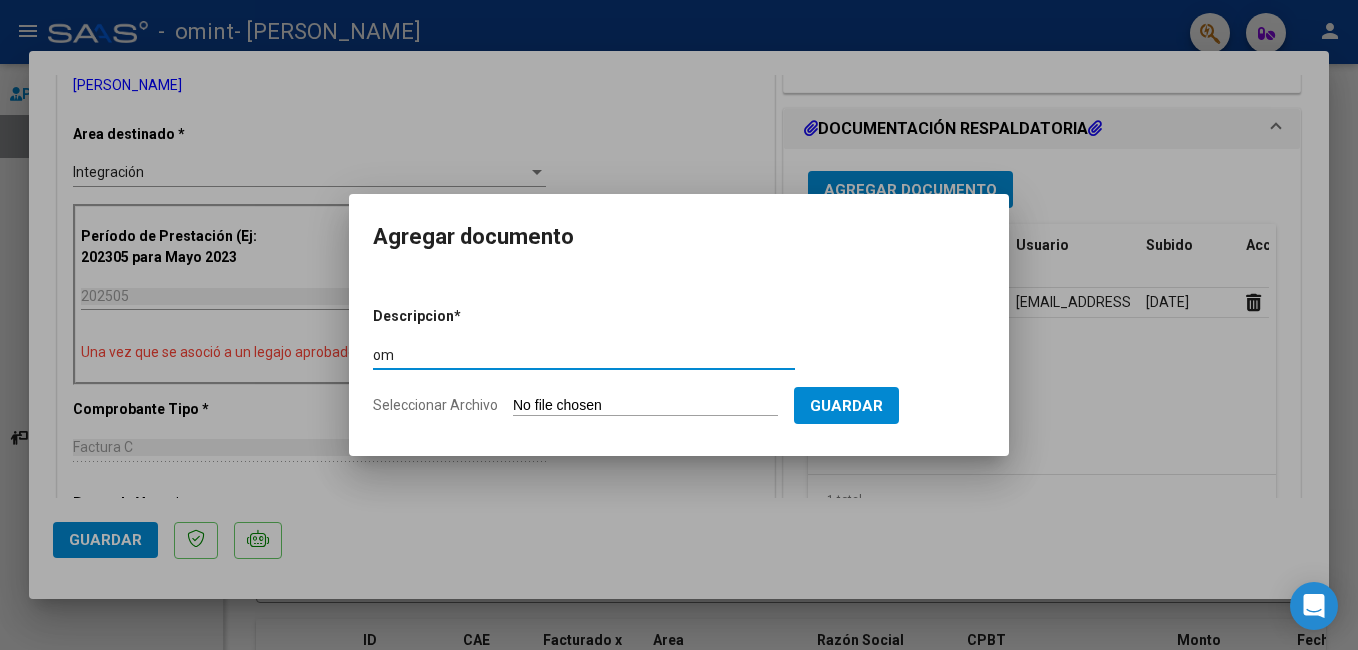 type on "o" 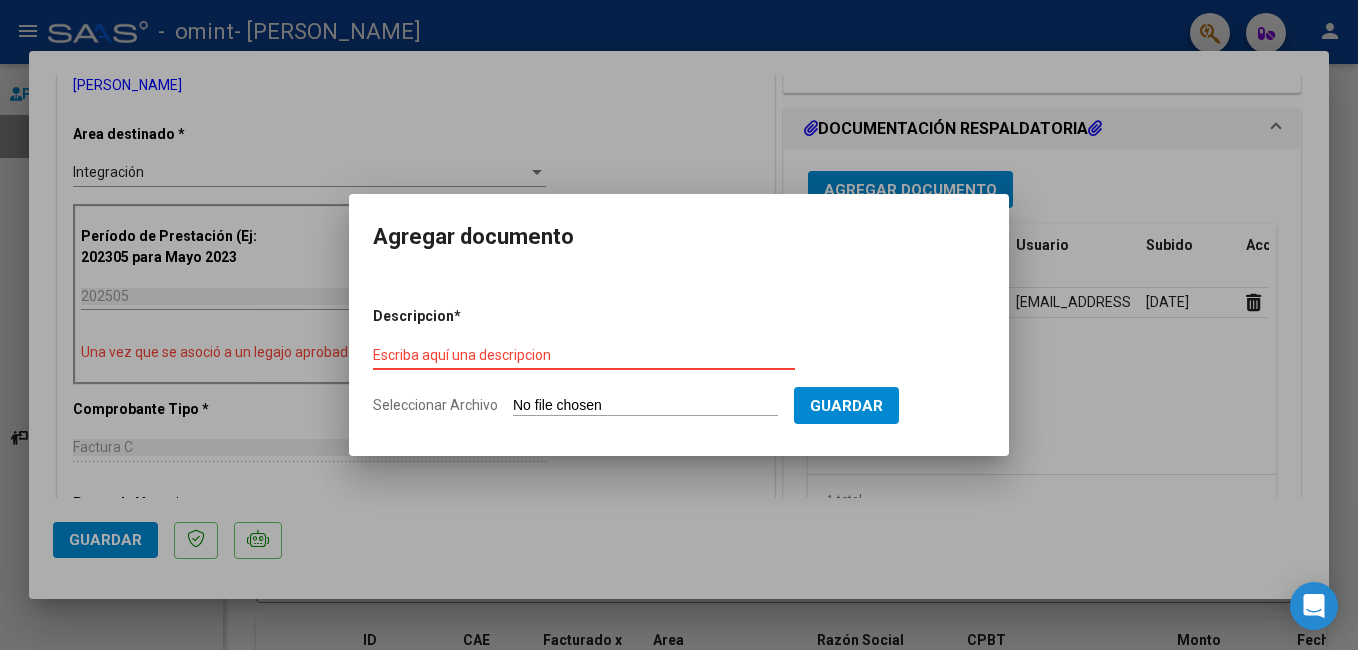 type 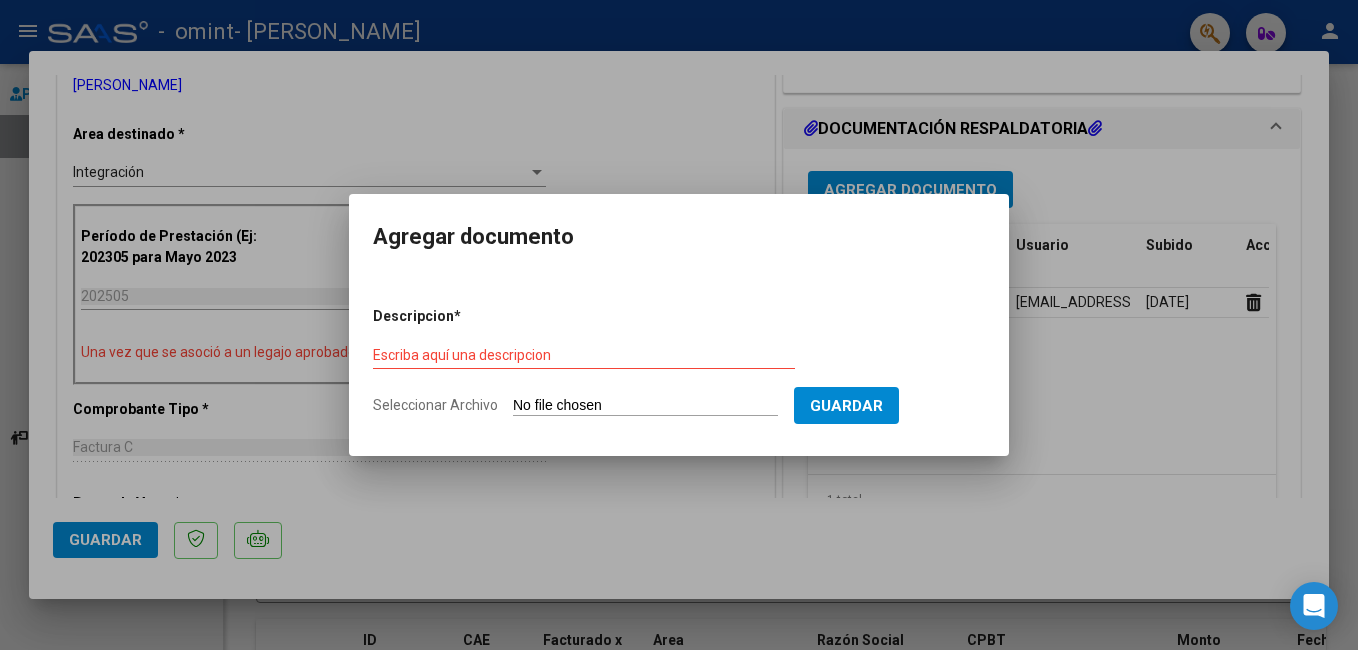 click on "Descripcion  *   Escriba aquí una descripcion  Seleccionar Archivo Guardar" at bounding box center [679, 361] 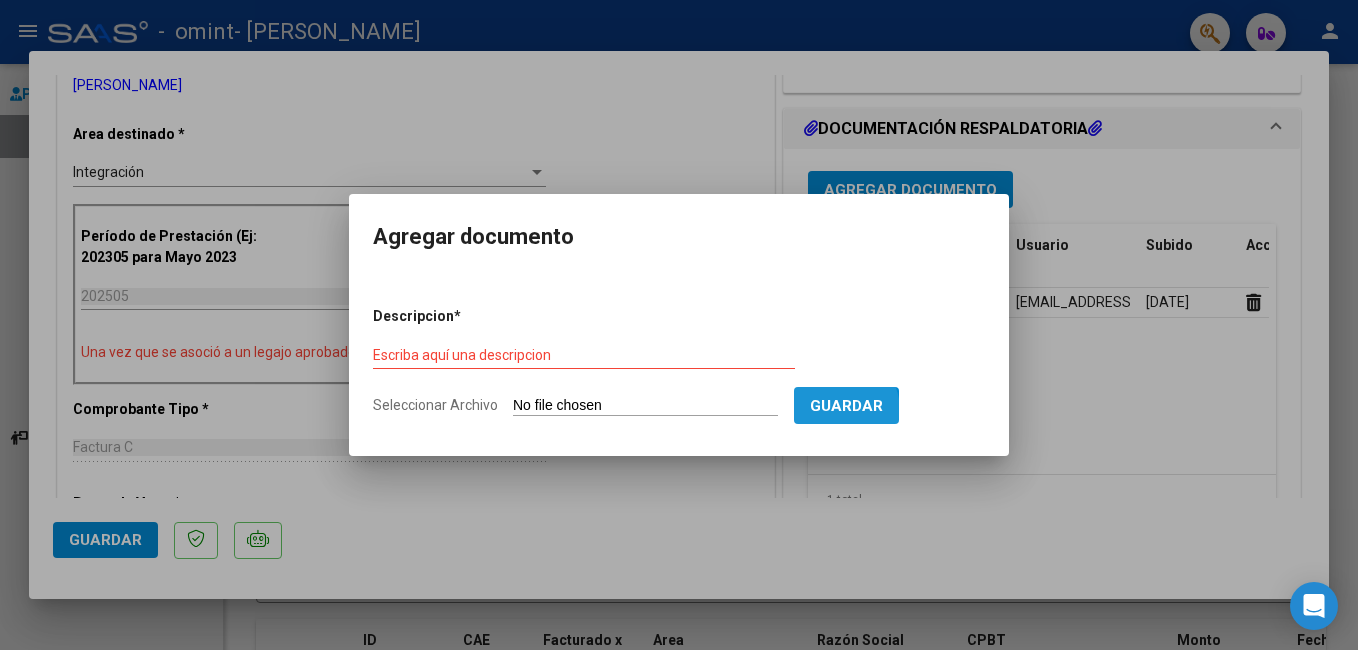click on "Guardar" at bounding box center (846, 406) 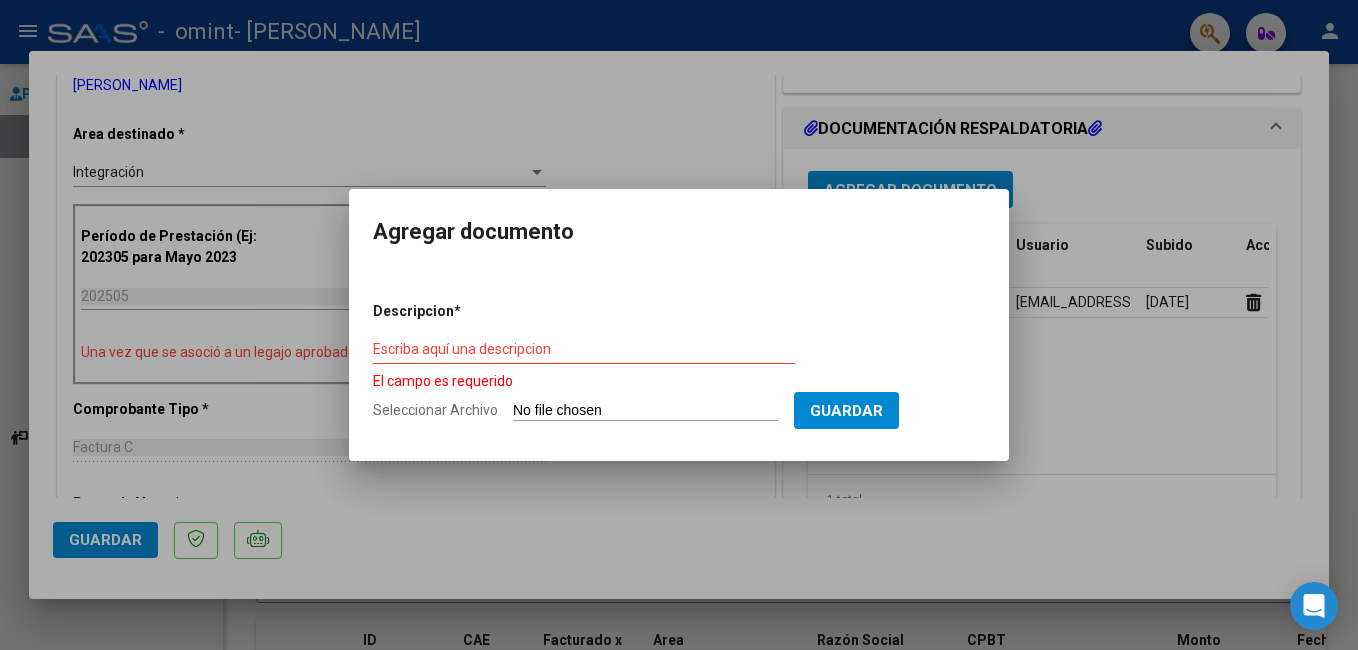 click on "Descripcion  *   Escriba aquí una descripcion   El campo es requerido Seleccionar Archivo Guardar" at bounding box center (679, 362) 